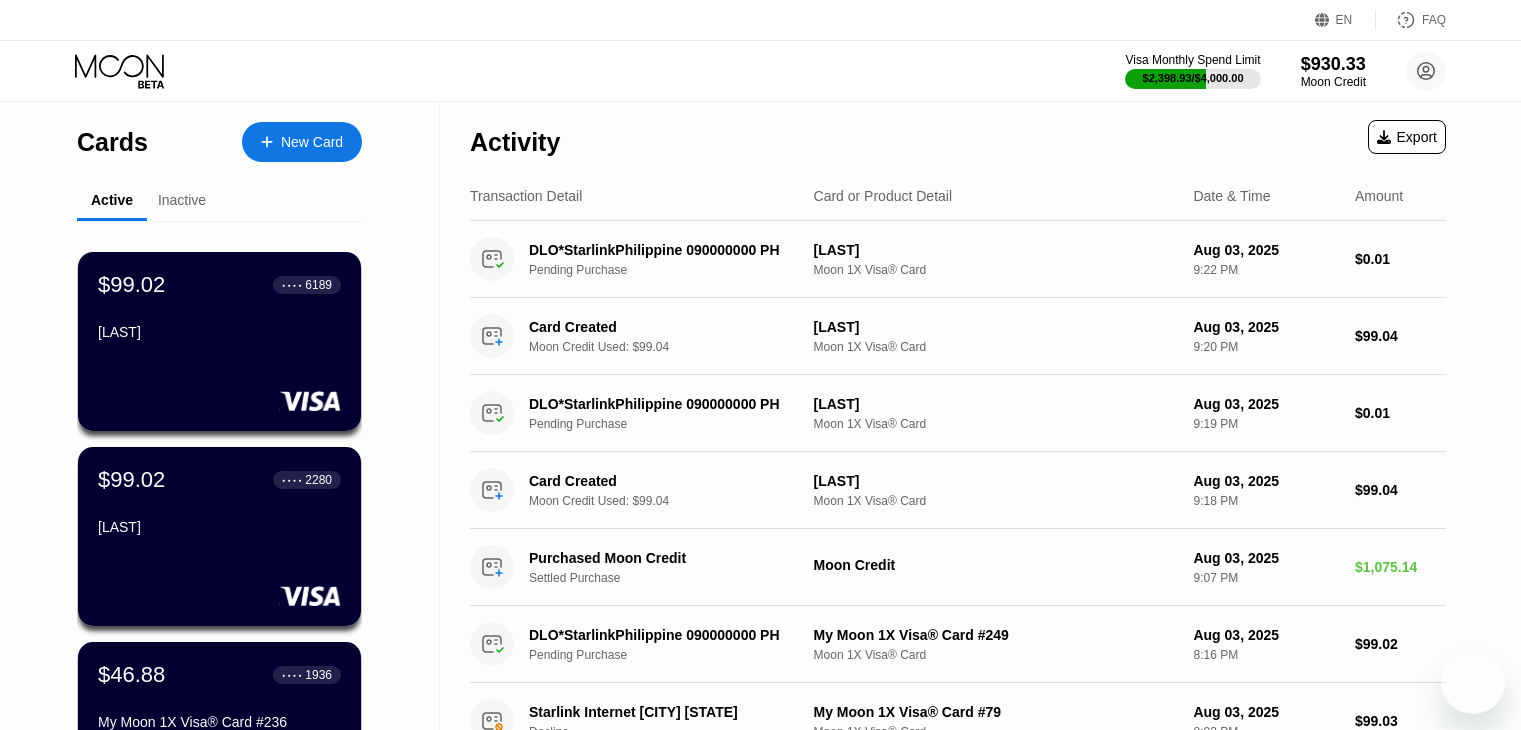 scroll, scrollTop: 0, scrollLeft: 0, axis: both 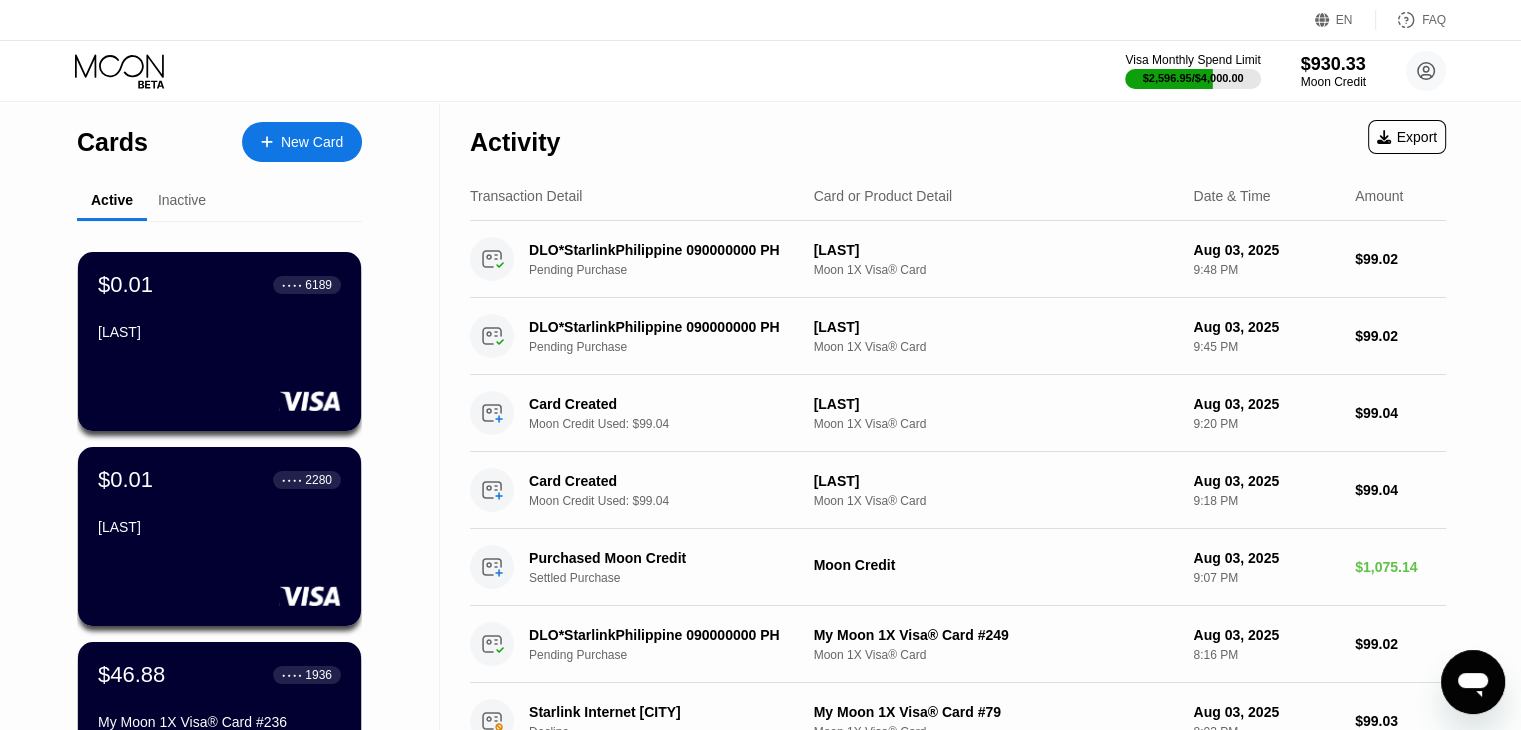 click on "Inactive" at bounding box center [182, 200] 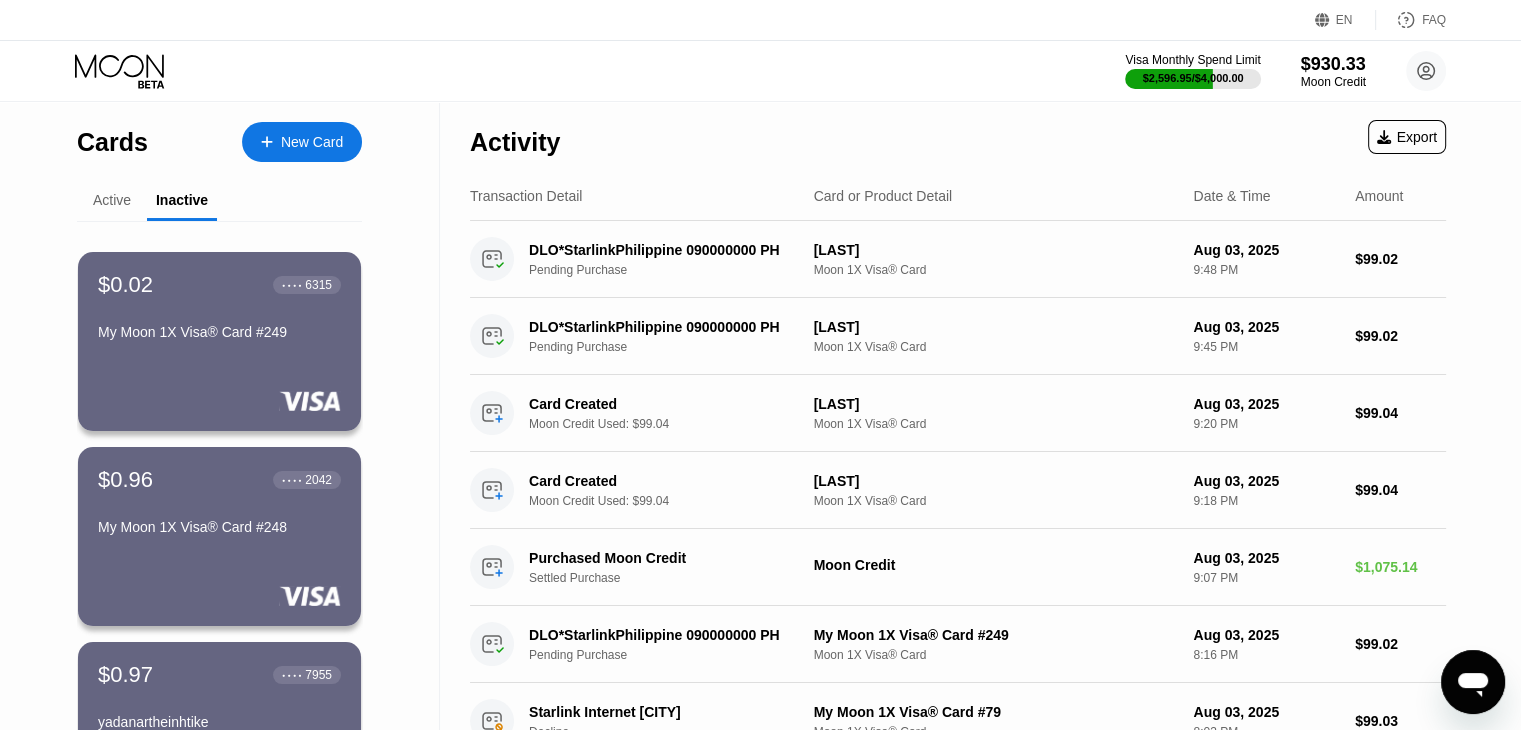click on "Active" at bounding box center (112, 201) 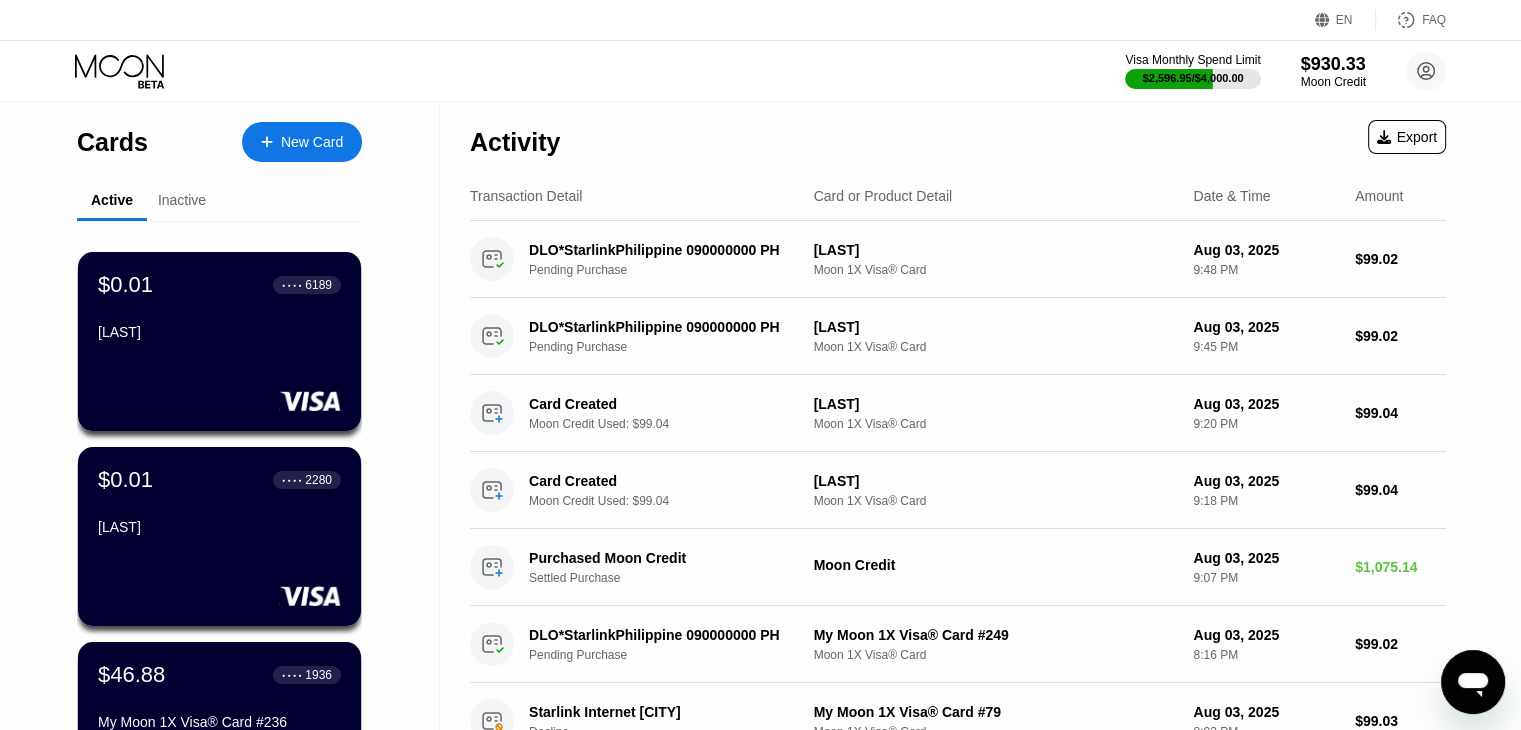 click on "Inactive" at bounding box center (182, 200) 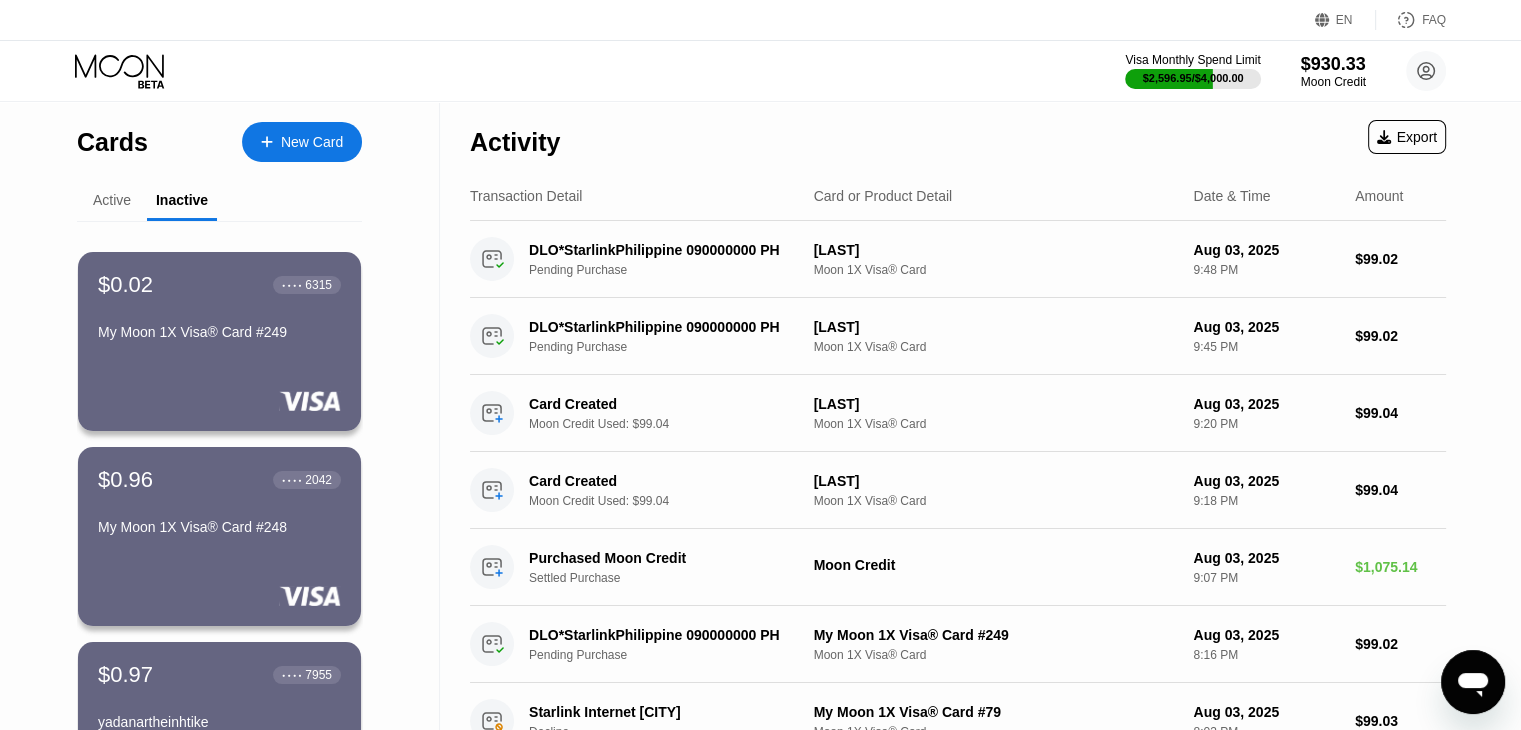 click on "Active" at bounding box center (112, 200) 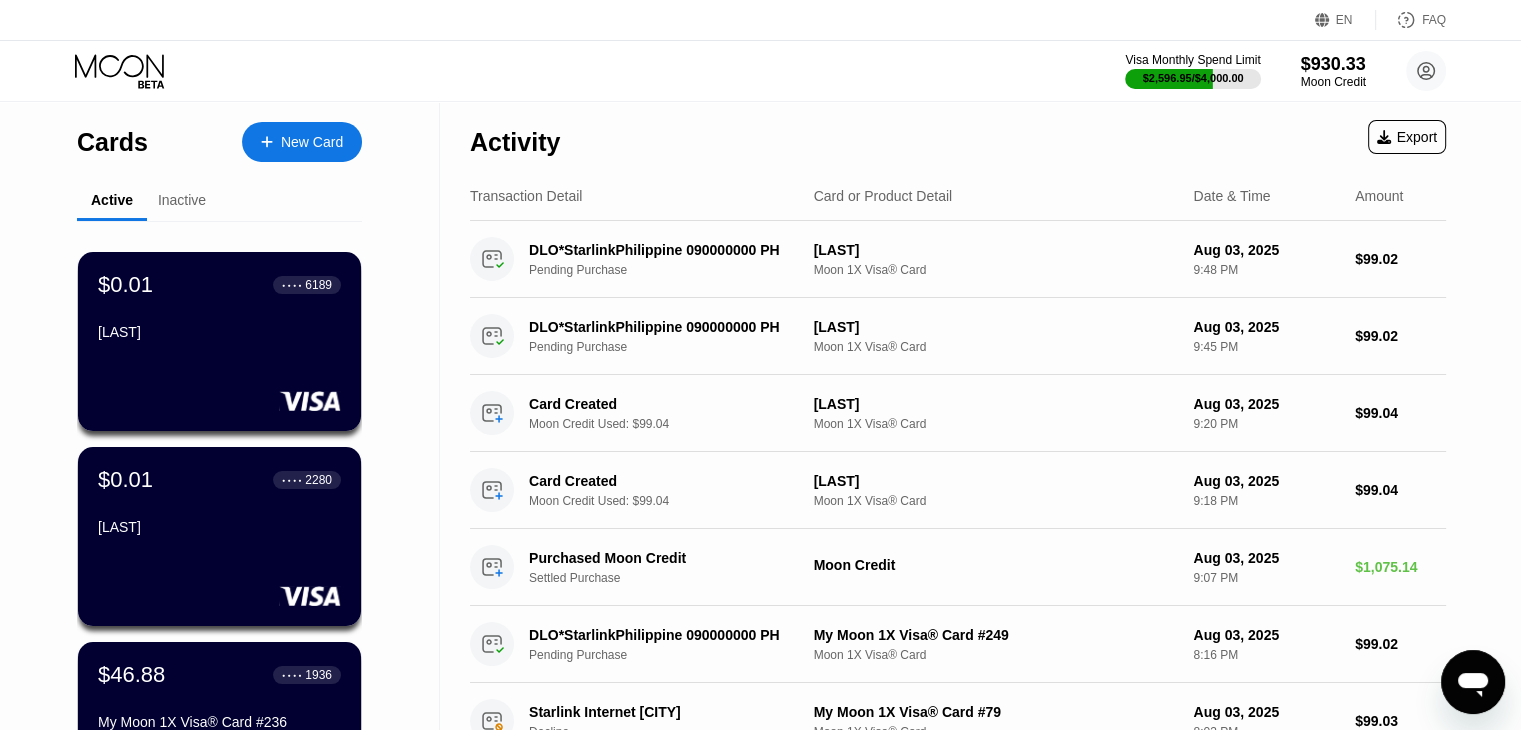 click on "Inactive" at bounding box center [182, 200] 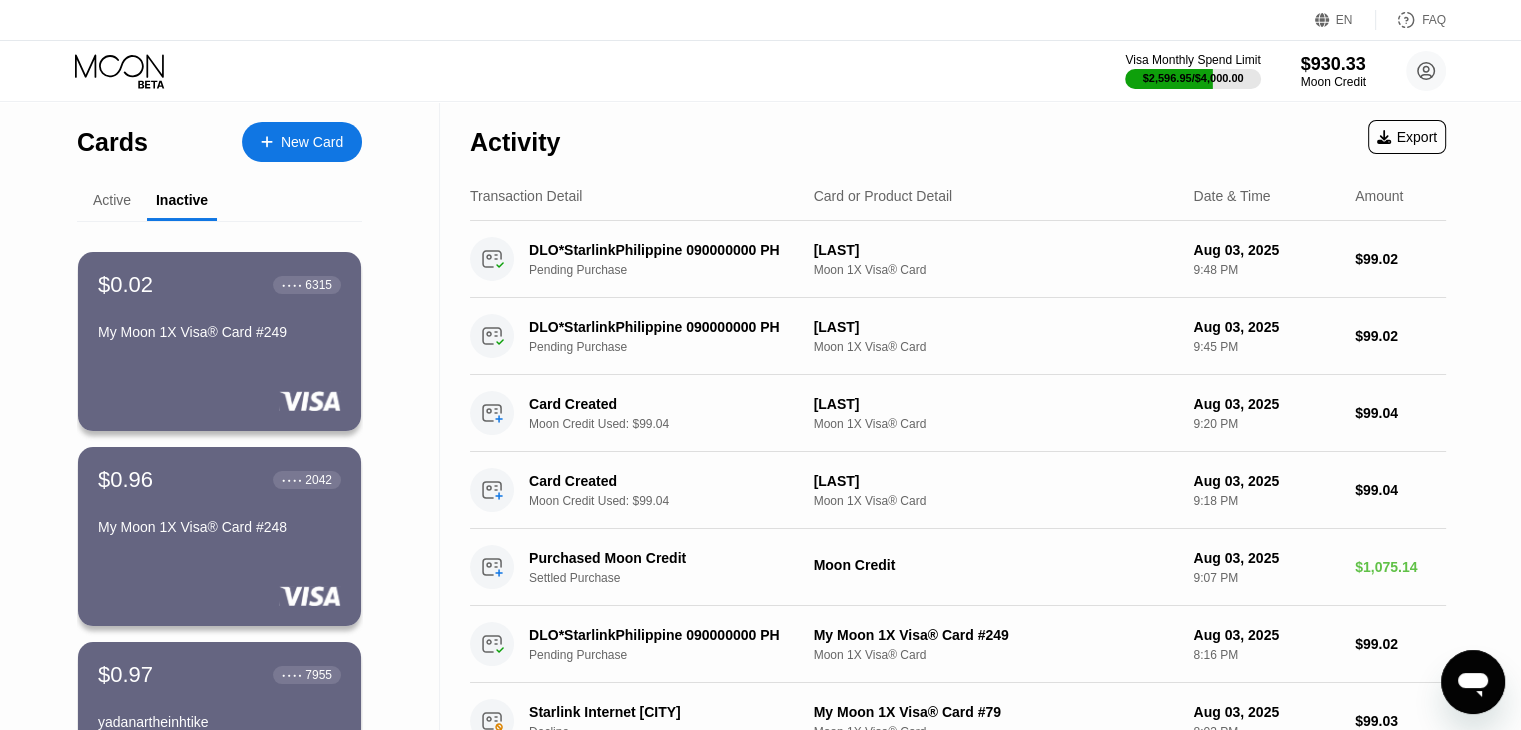 click on "Active" at bounding box center (112, 200) 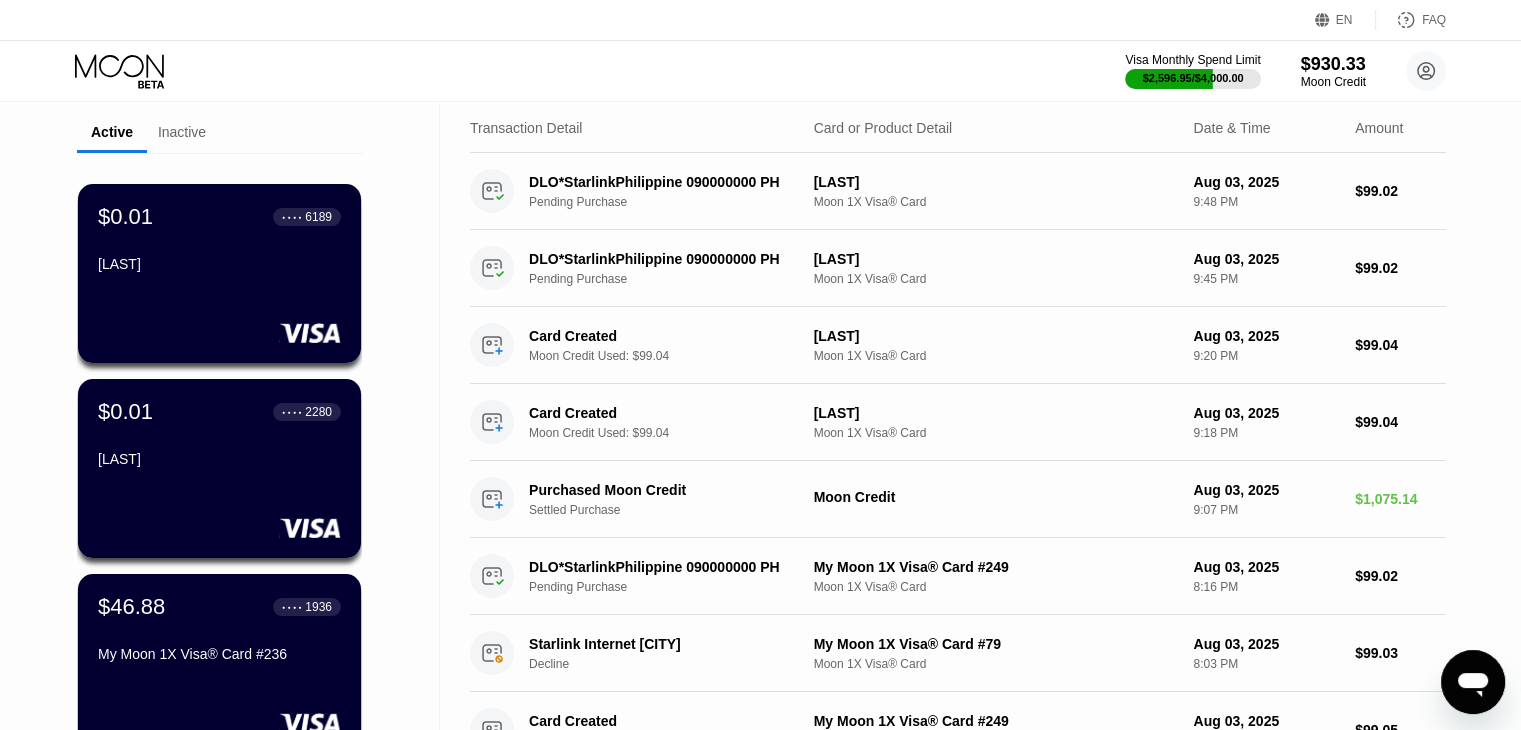 scroll, scrollTop: 0, scrollLeft: 0, axis: both 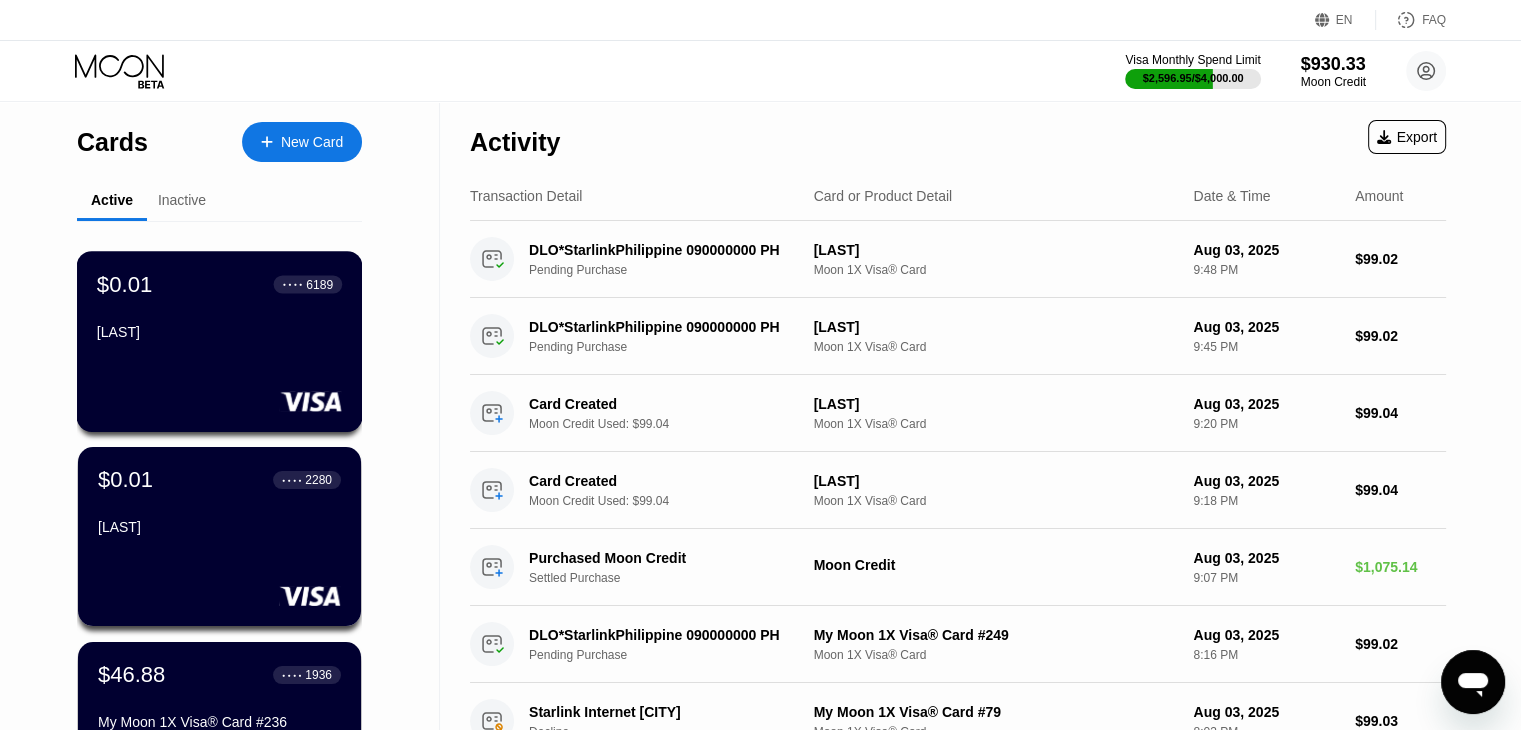 click on "[FIRST]" at bounding box center [219, 332] 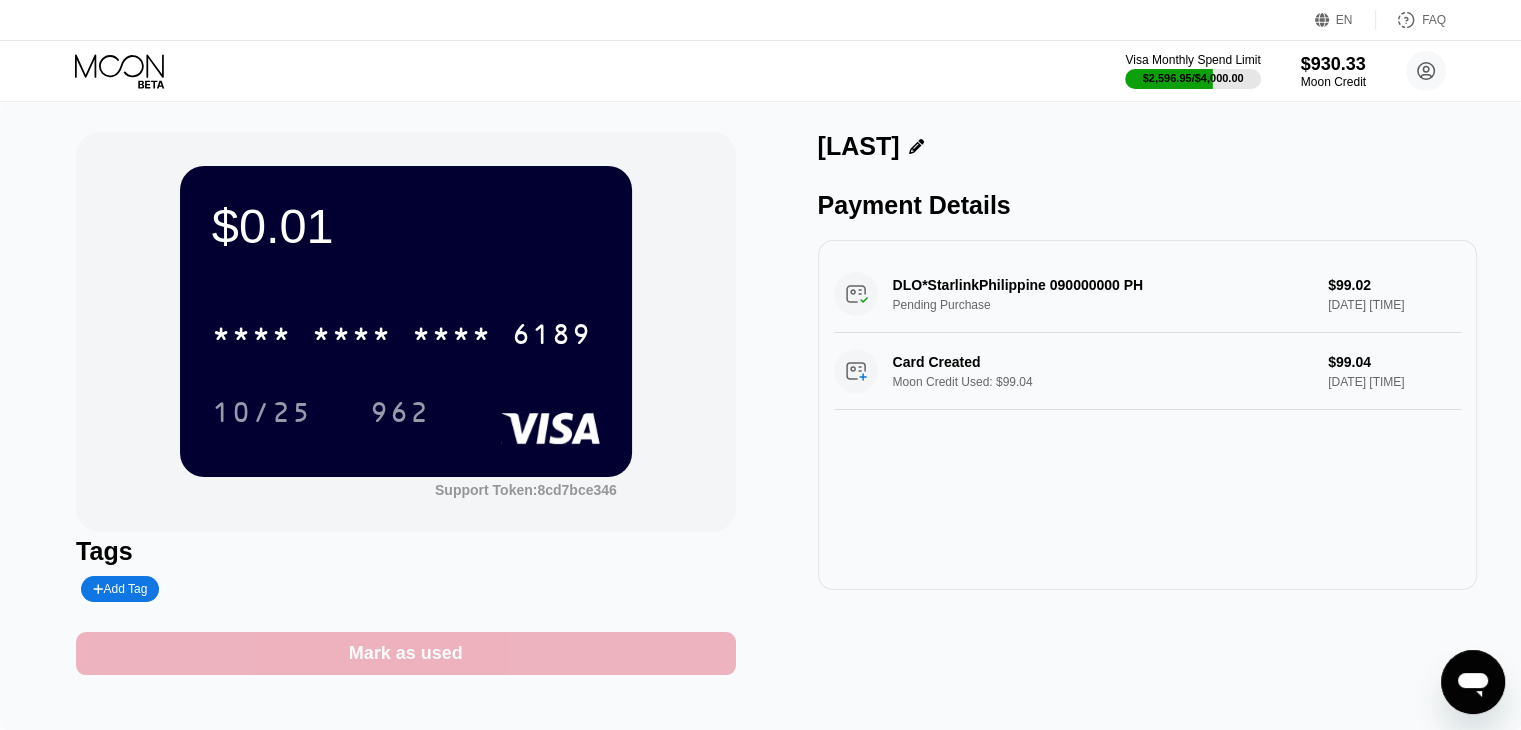 click on "Mark as used" at bounding box center (406, 653) 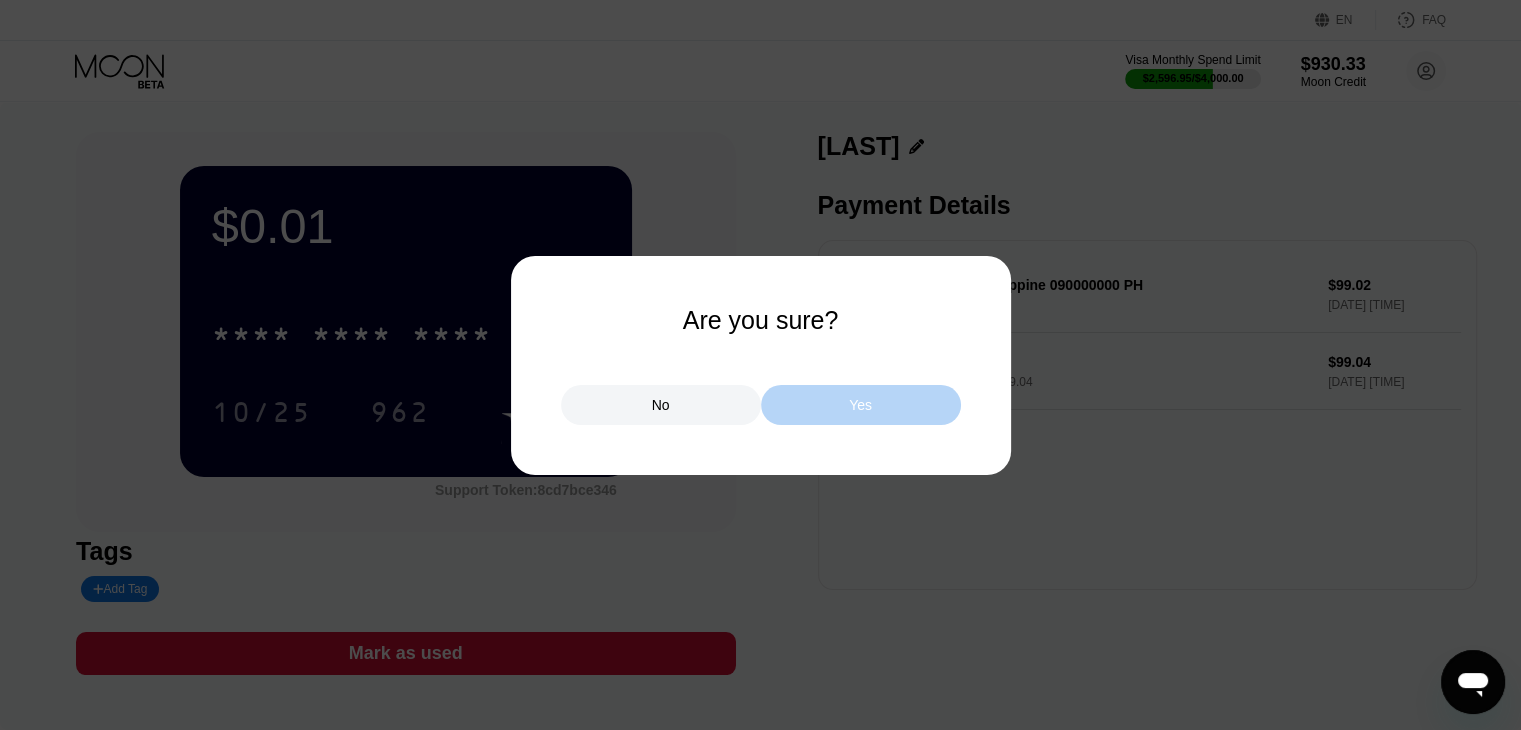 click on "Yes" at bounding box center (861, 405) 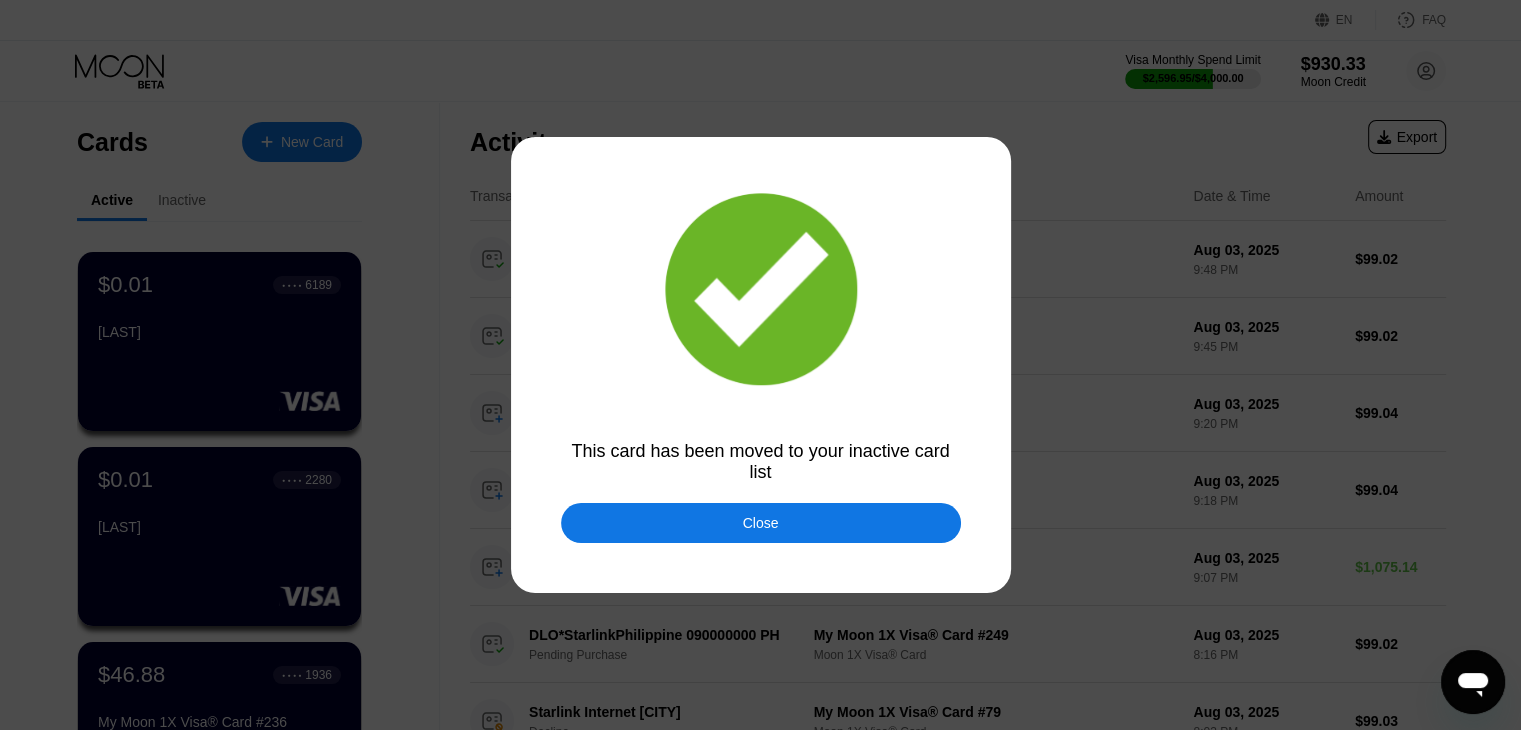 click on "Close" at bounding box center (761, 523) 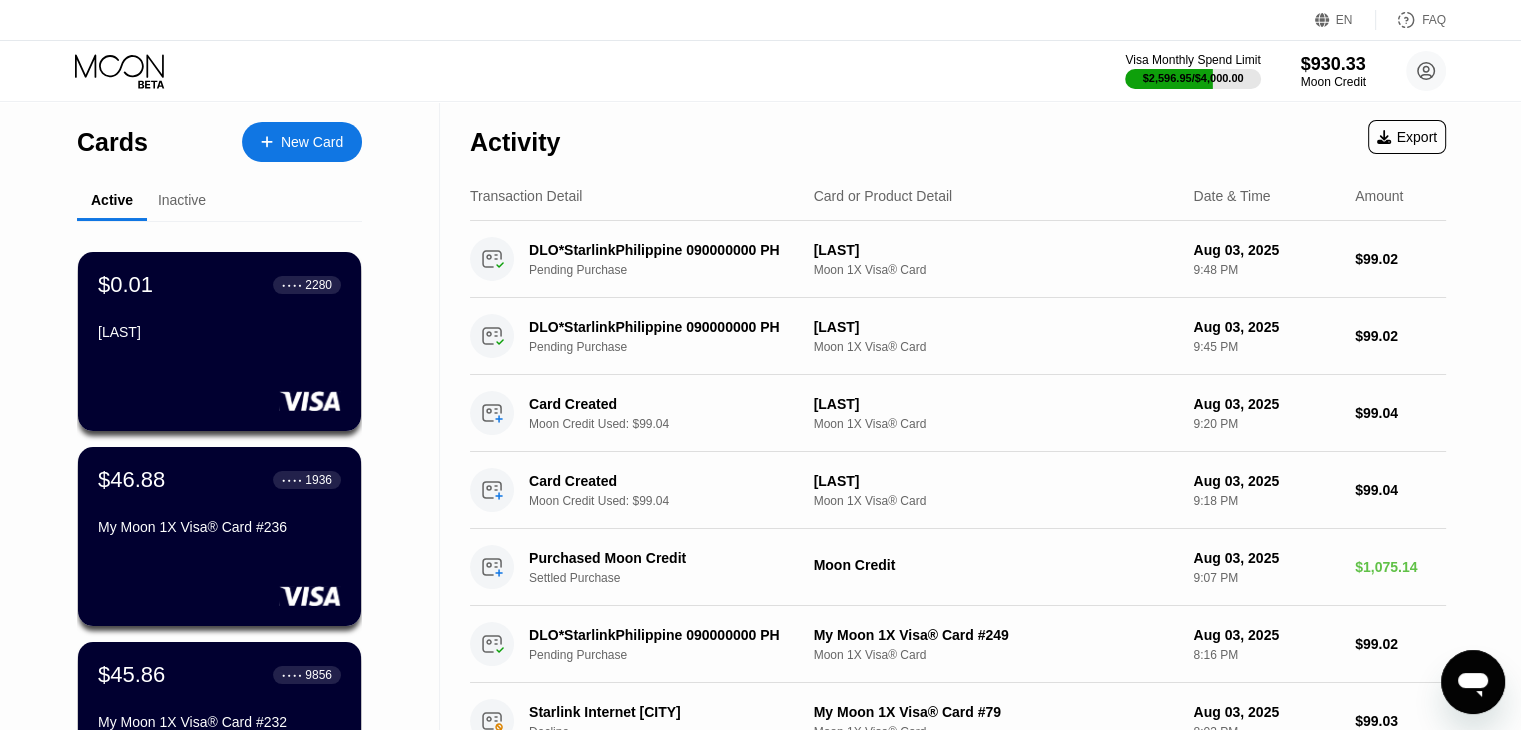 click on "[FIRST]" at bounding box center [219, 332] 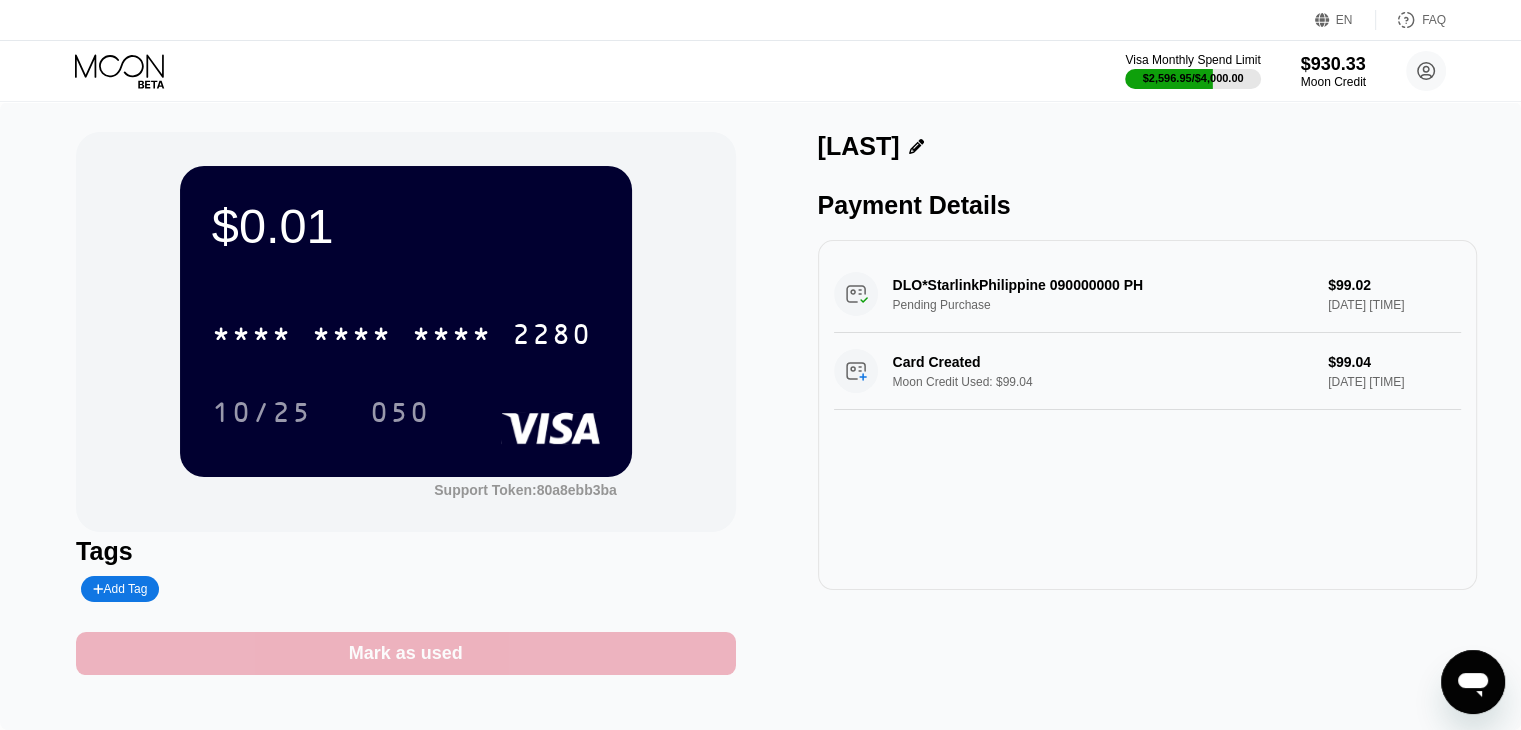 click on "Mark as used" at bounding box center (406, 653) 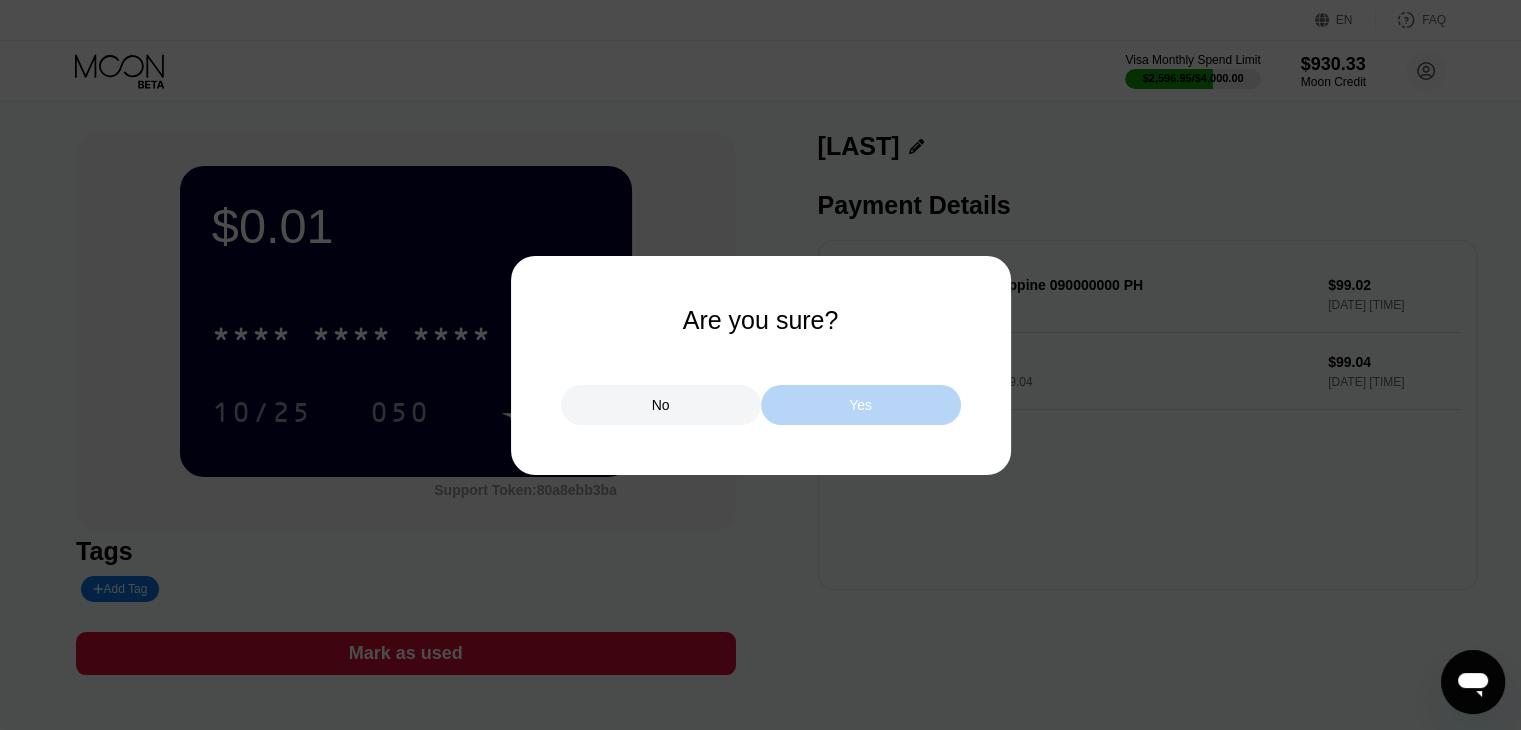 click on "Yes" at bounding box center (861, 405) 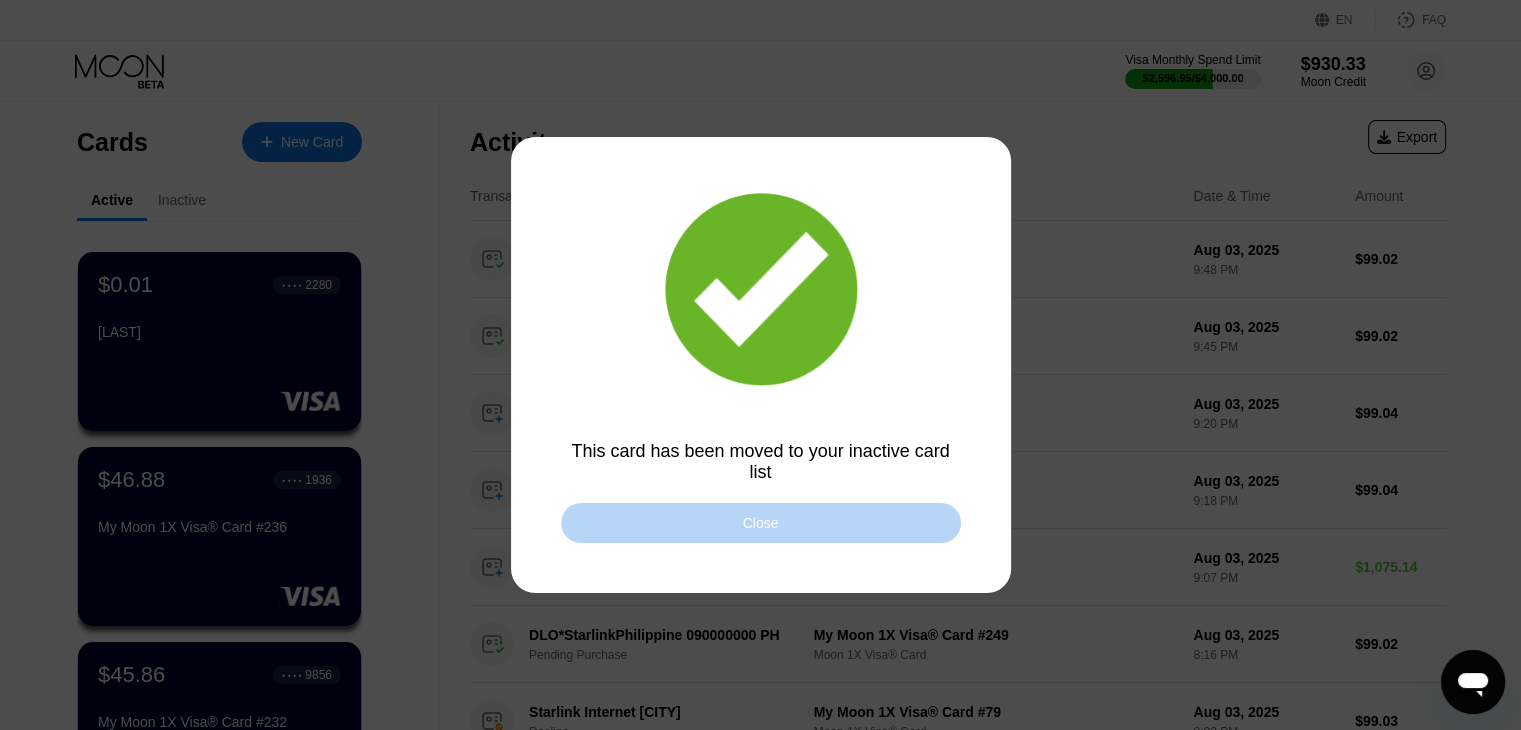 click on "Close" at bounding box center [761, 523] 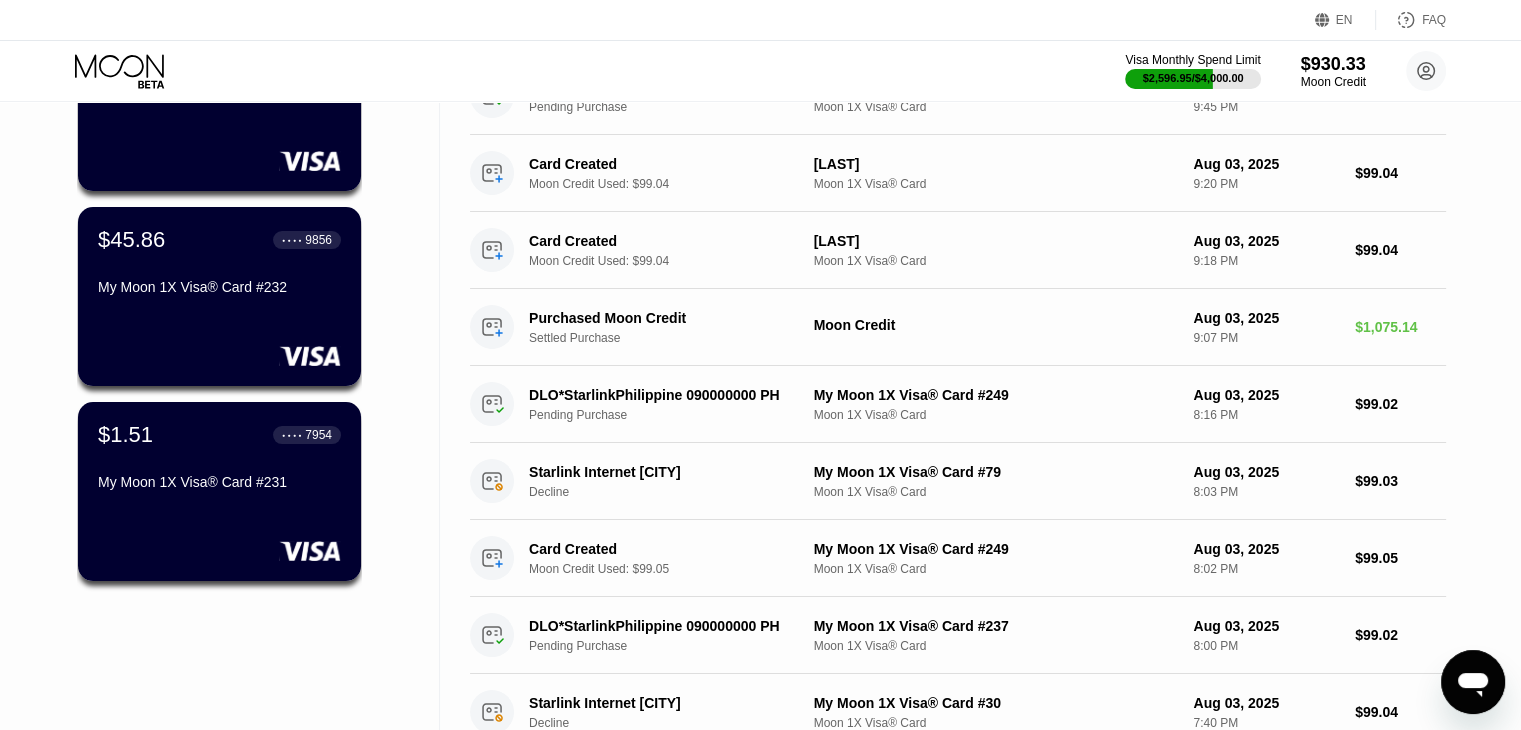 scroll, scrollTop: 0, scrollLeft: 0, axis: both 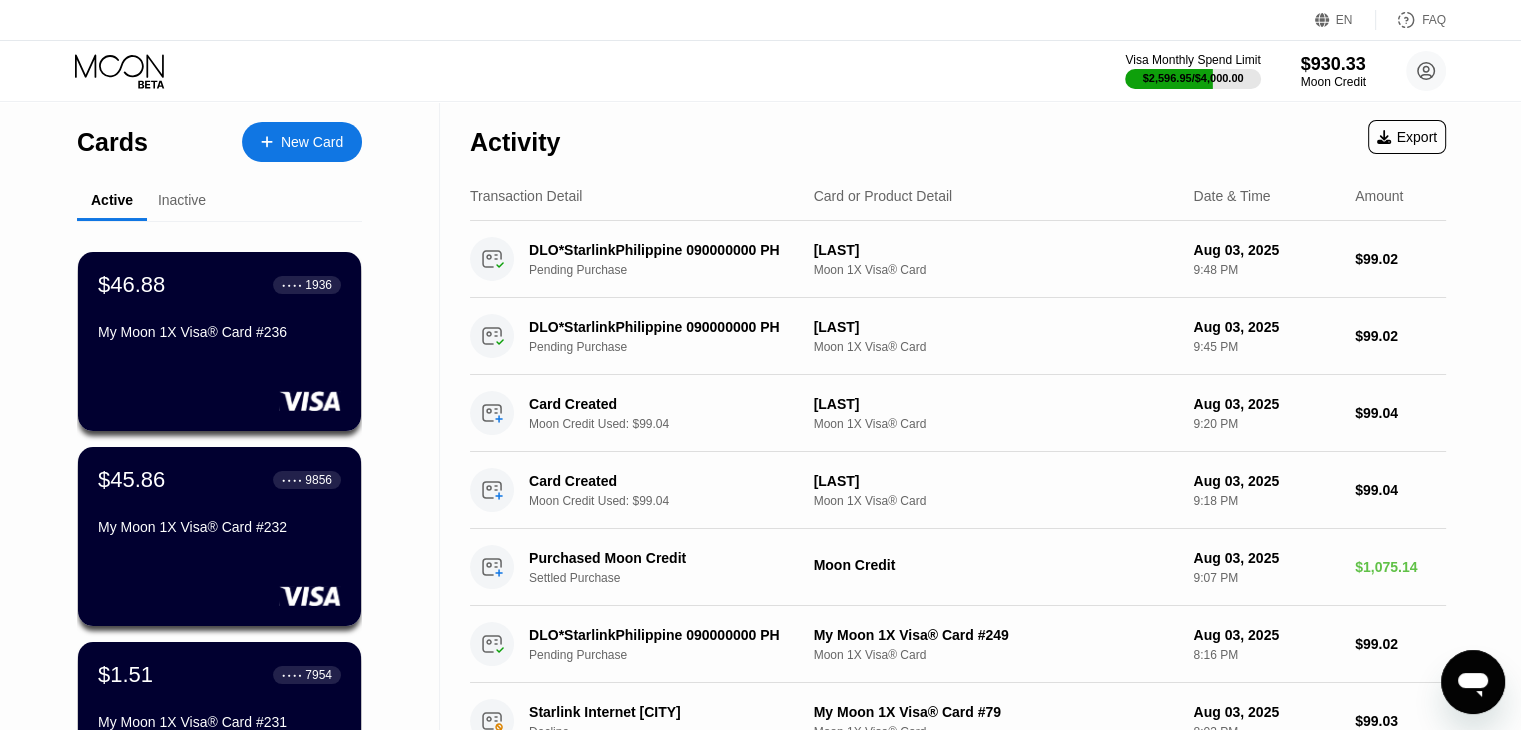 click on "Inactive" at bounding box center [182, 200] 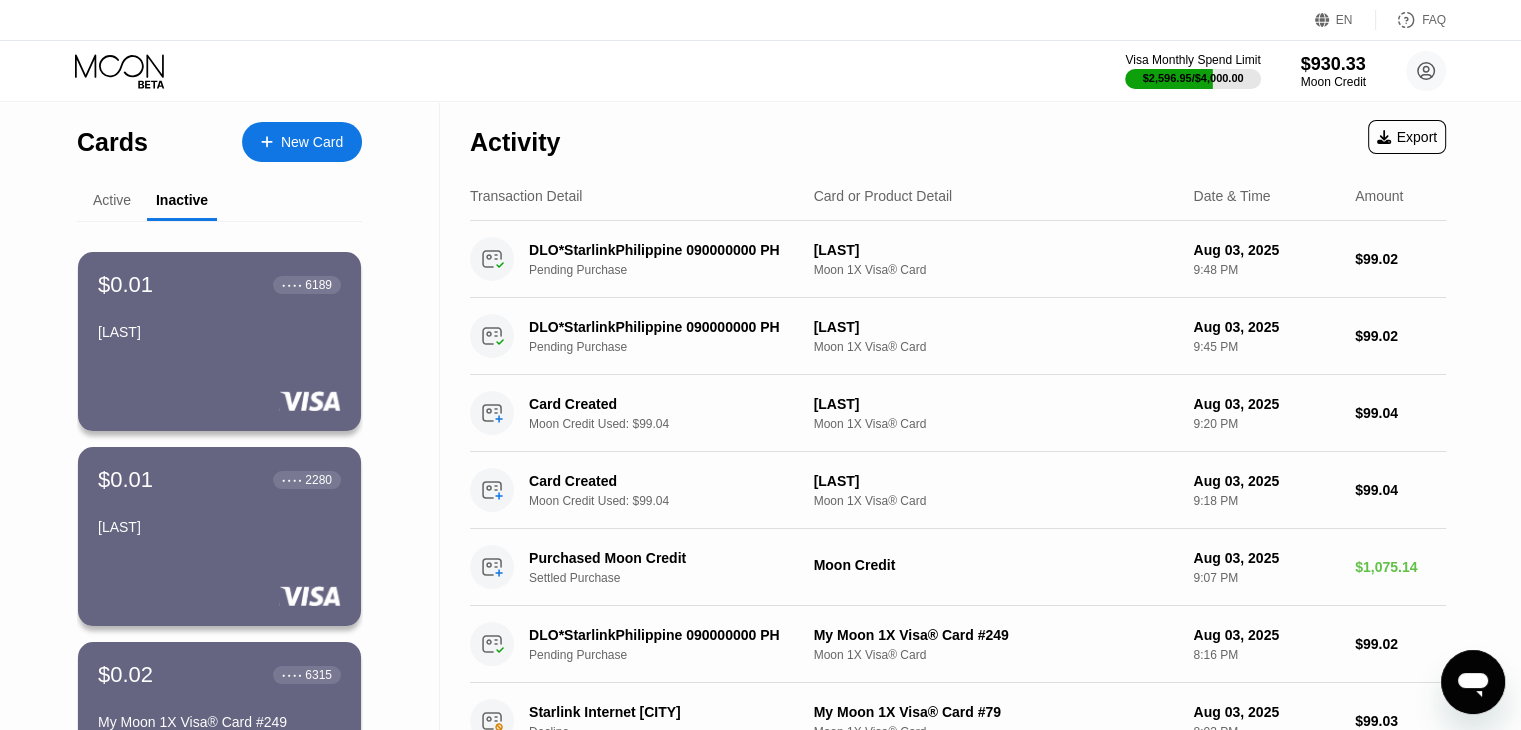 click on "Active" at bounding box center (112, 200) 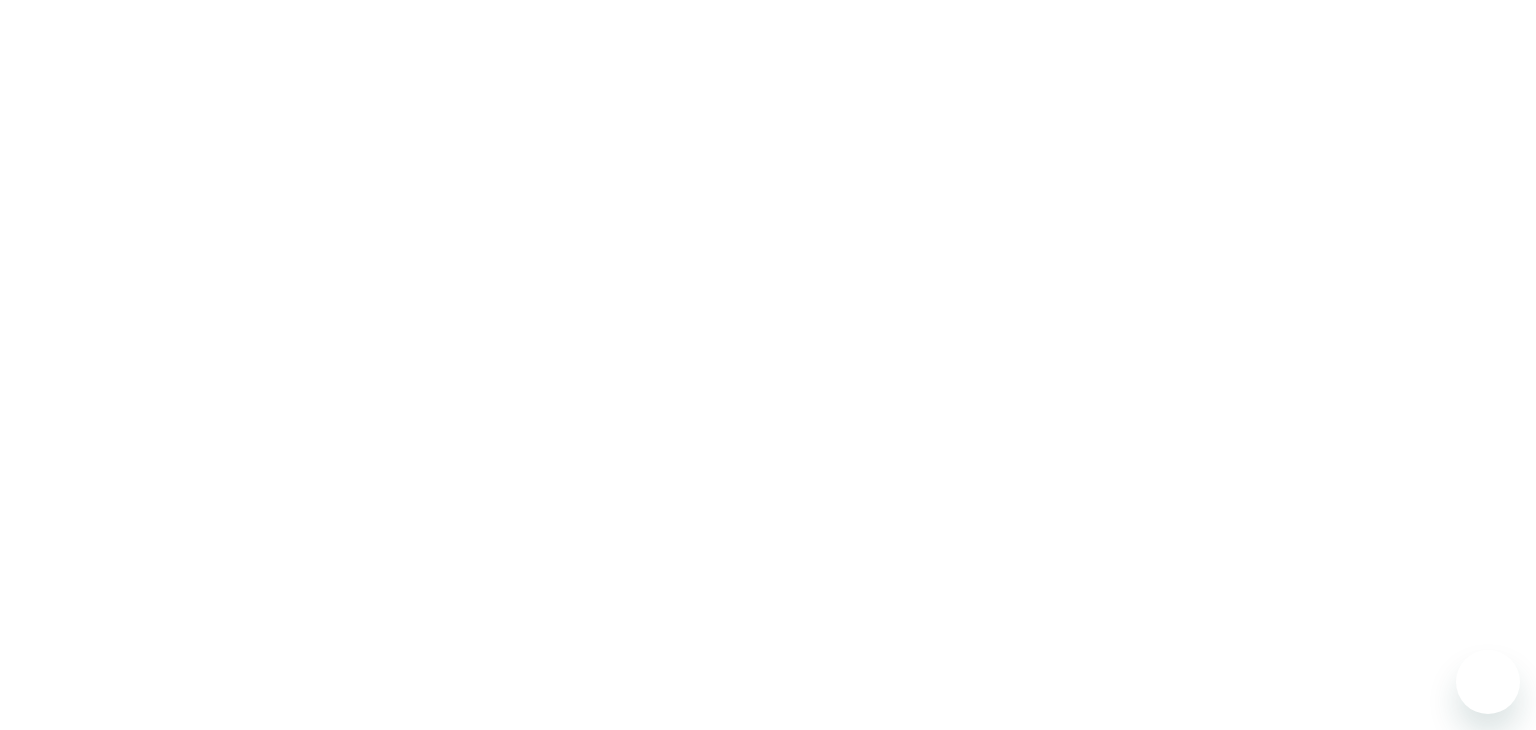 scroll, scrollTop: 0, scrollLeft: 0, axis: both 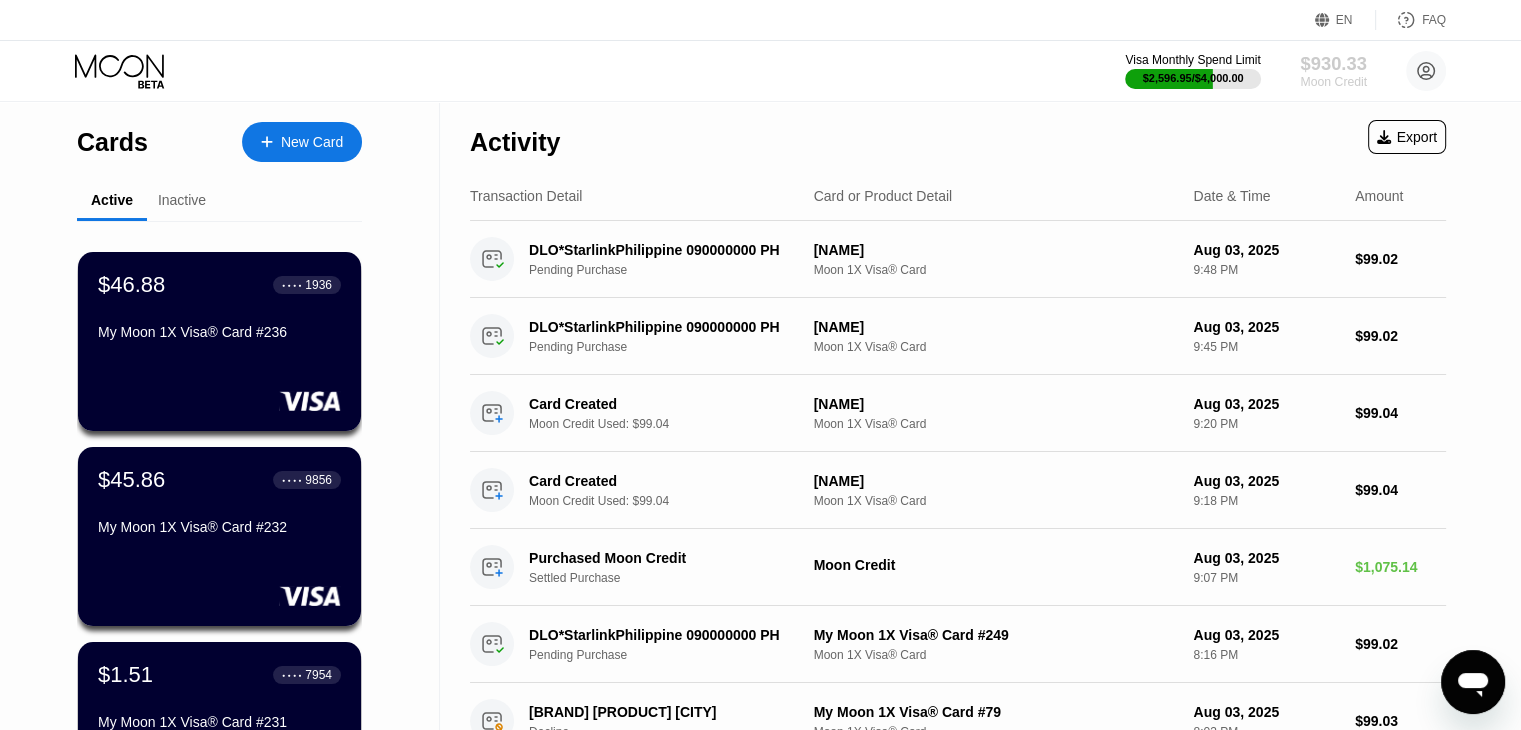 click on "$930.33" at bounding box center (1333, 63) 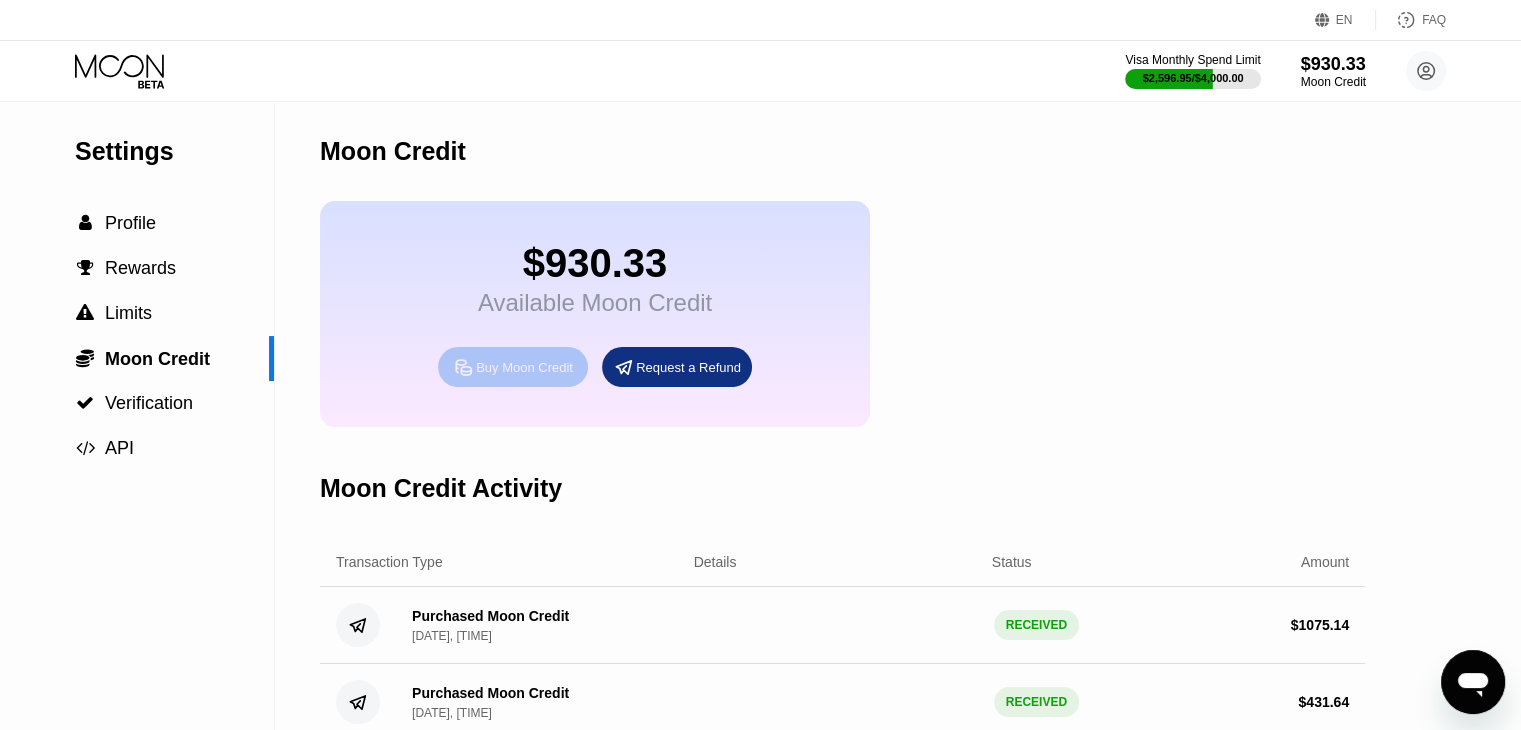 click on "Buy Moon Credit" at bounding box center (524, 367) 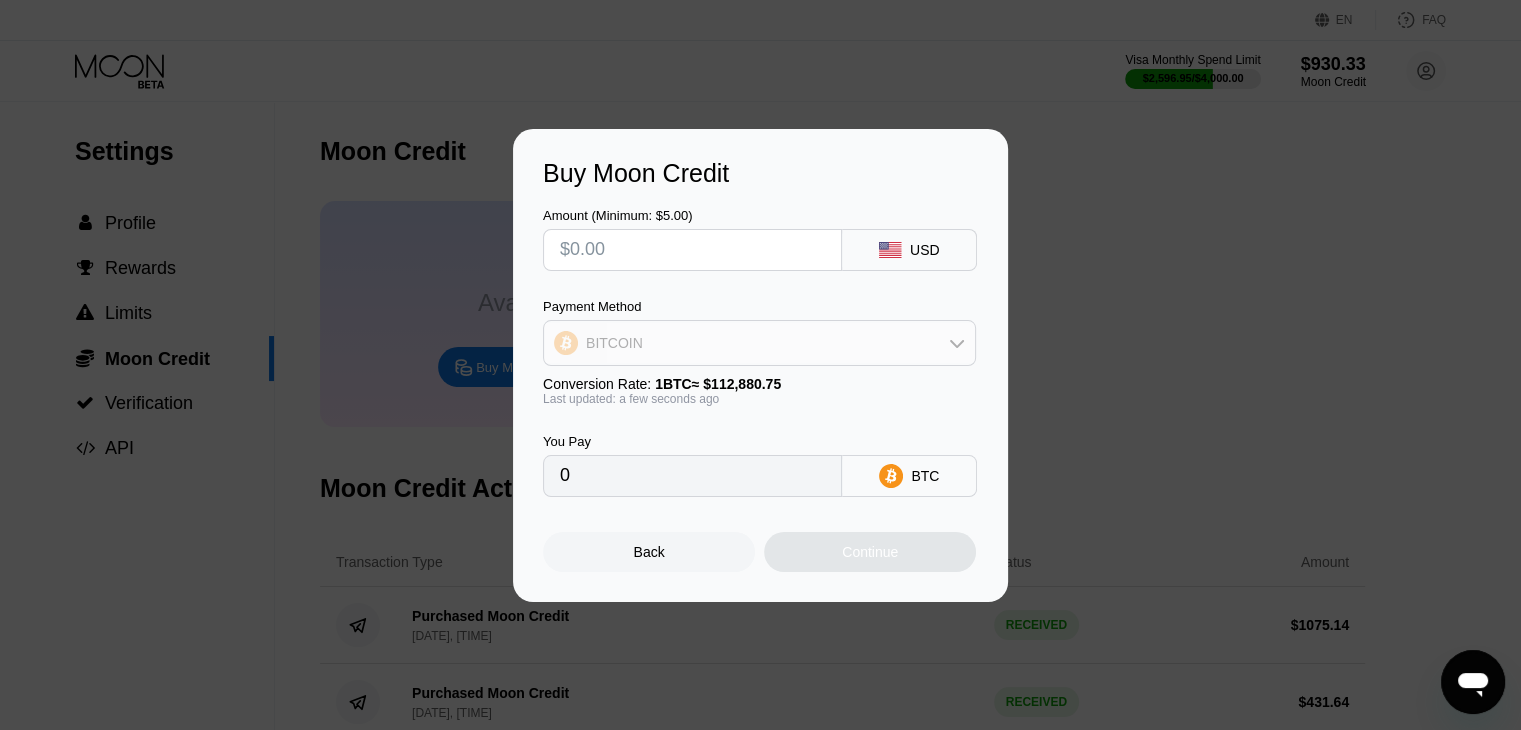 click on "BITCOIN" at bounding box center [759, 343] 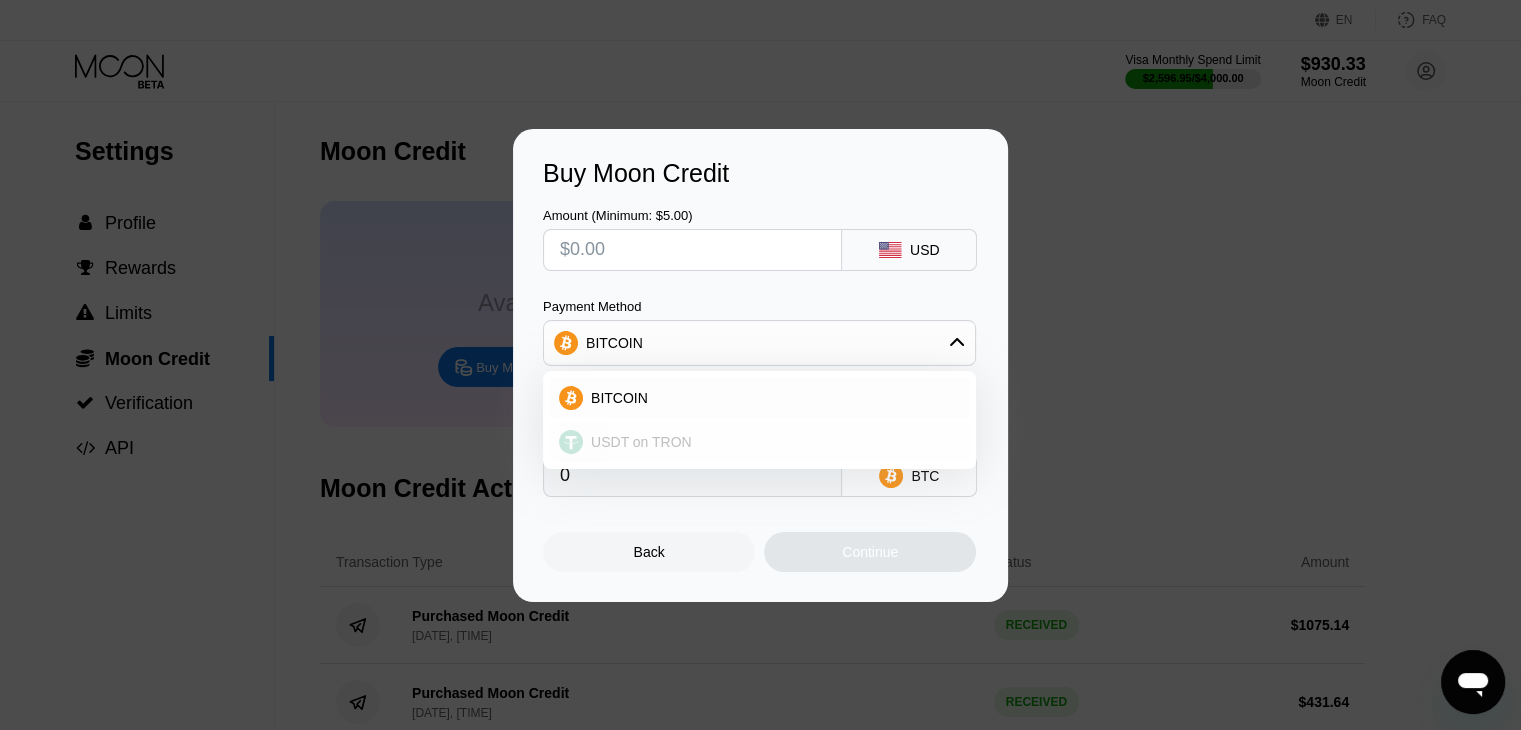 click on "USDT on TRON" at bounding box center [641, 442] 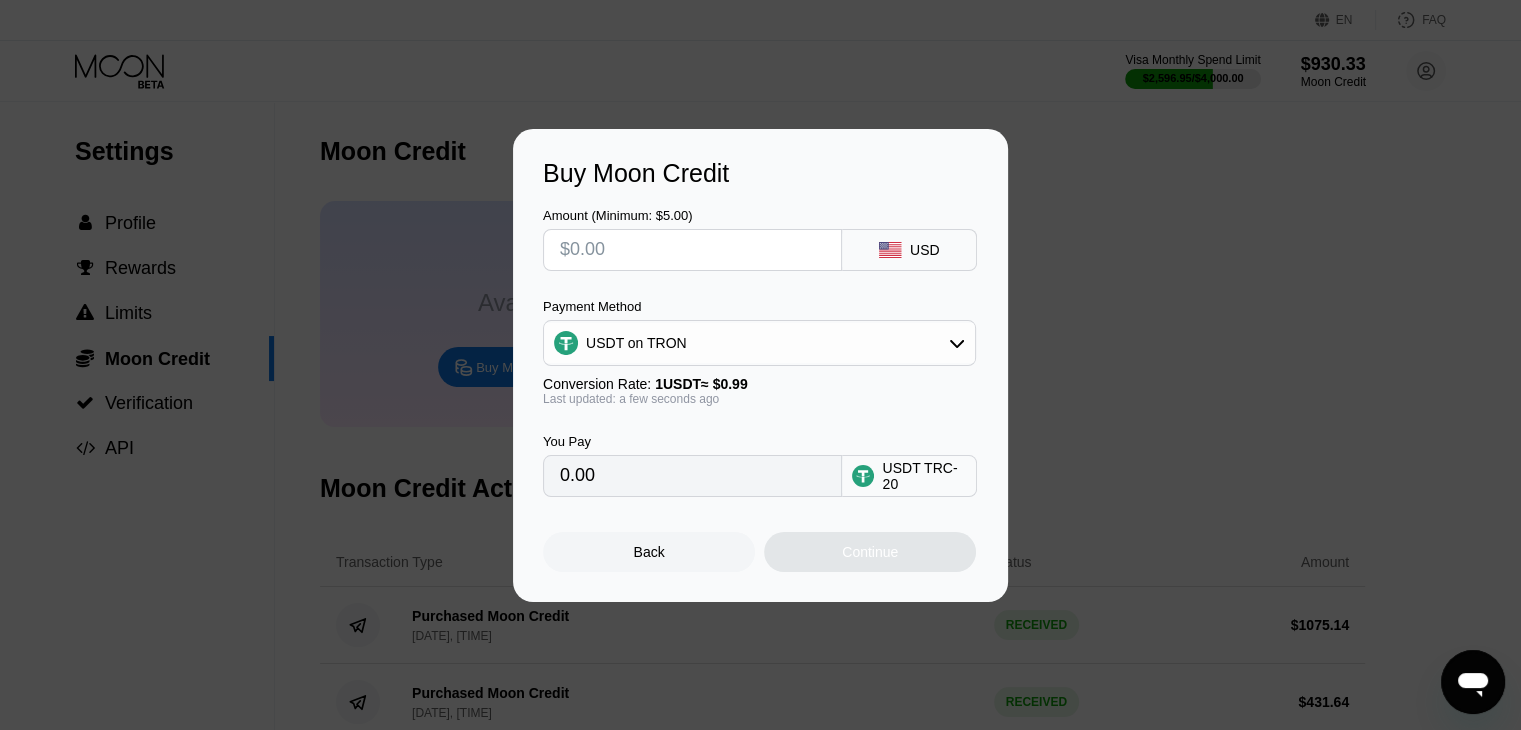 type on "0.00" 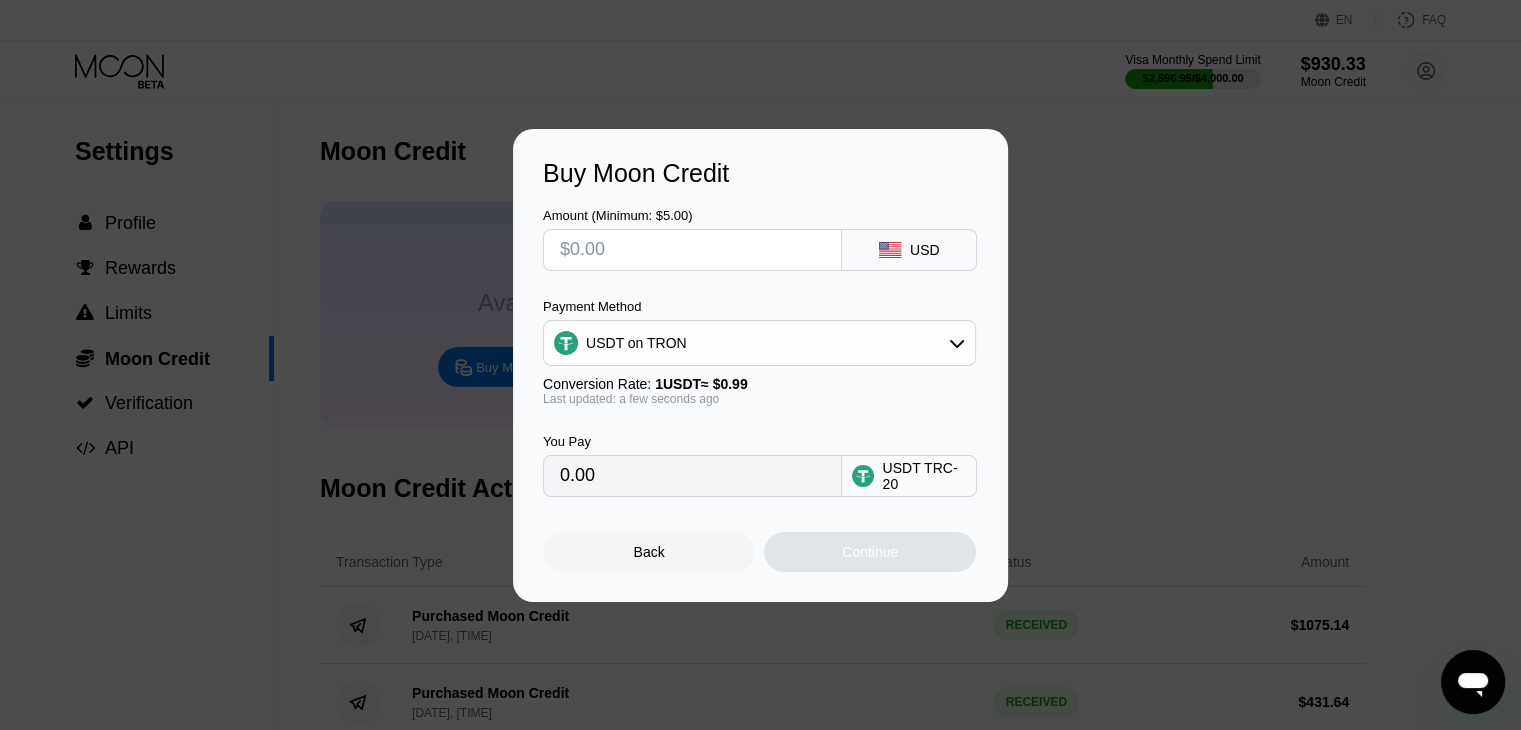click at bounding box center [692, 250] 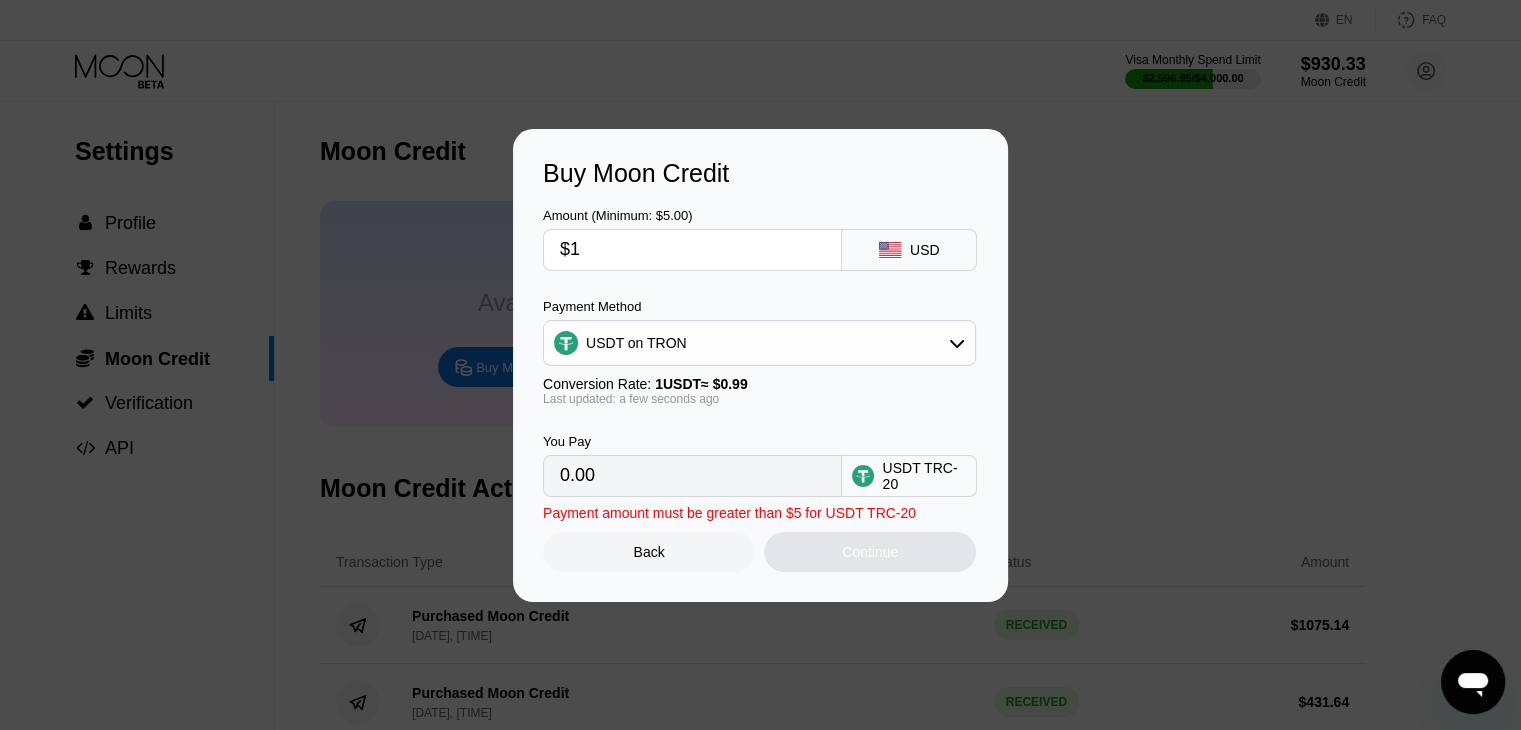 type on "1.01" 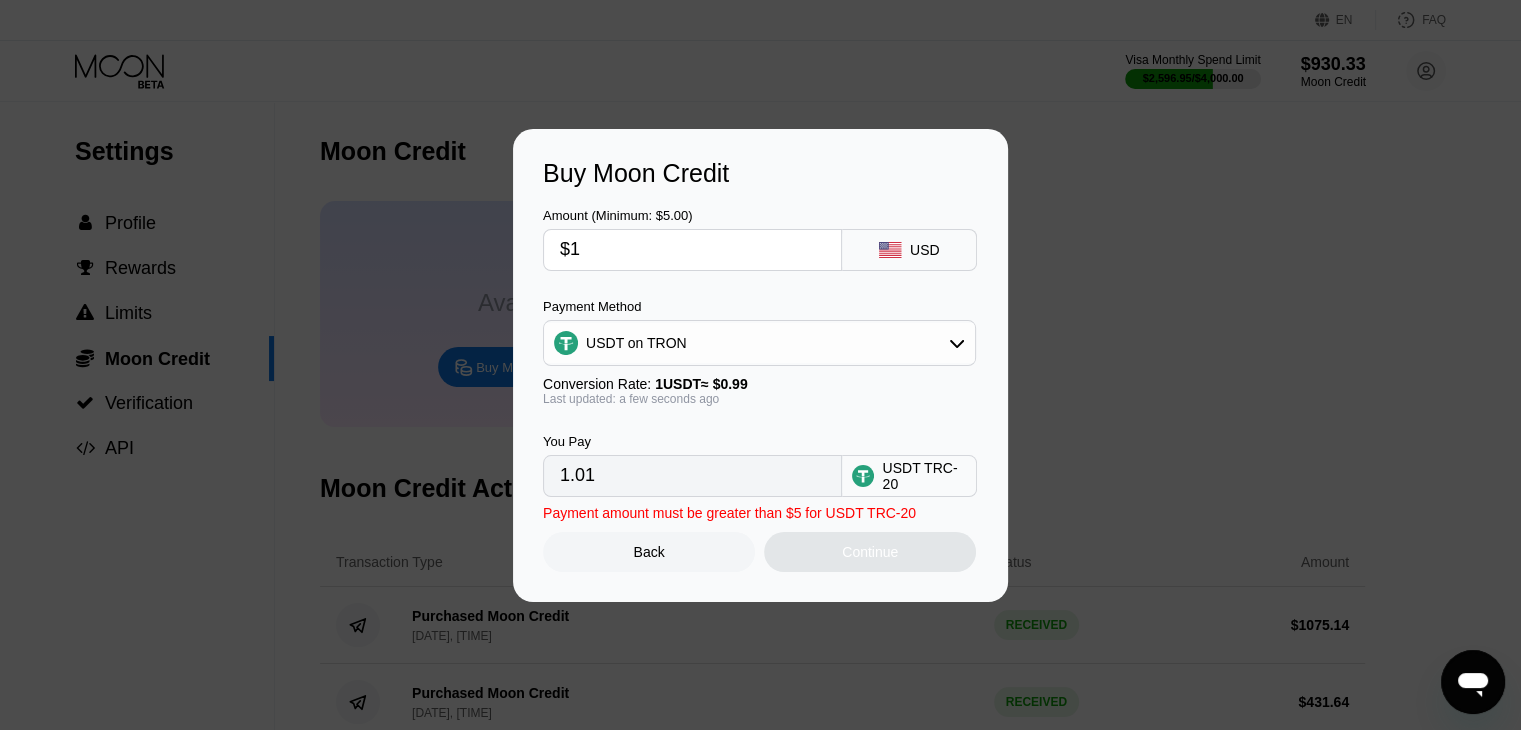 type on "$10" 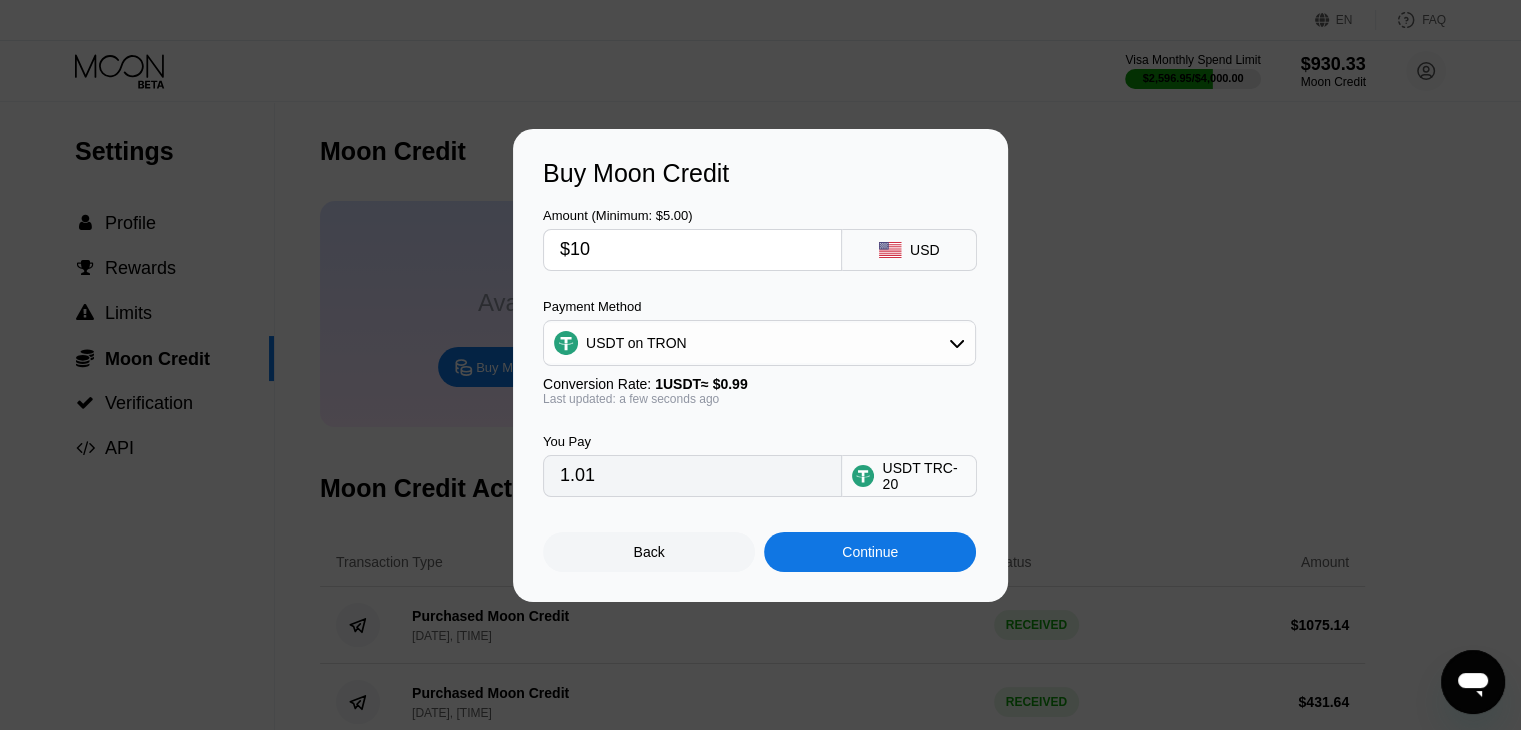 type on "10.10" 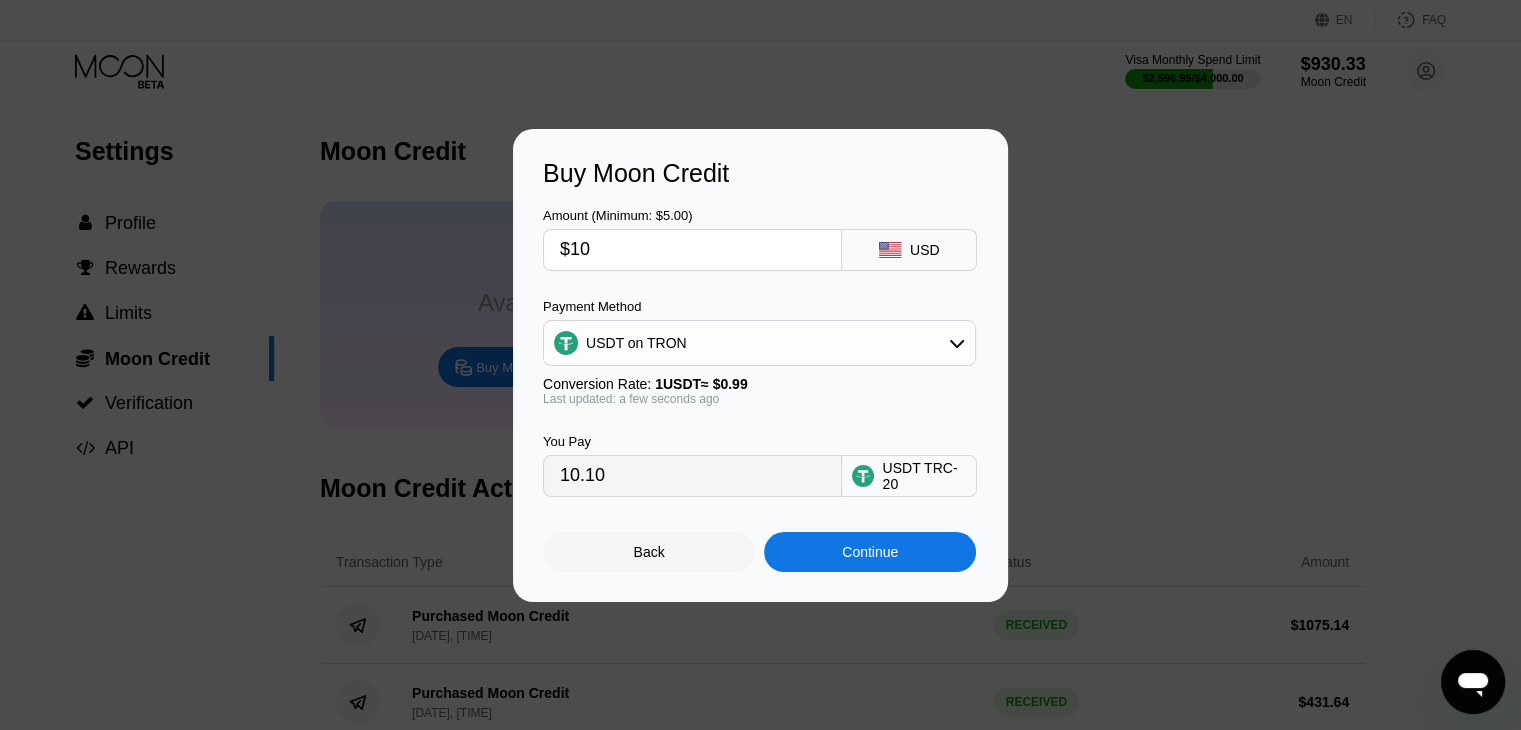 type on "$107" 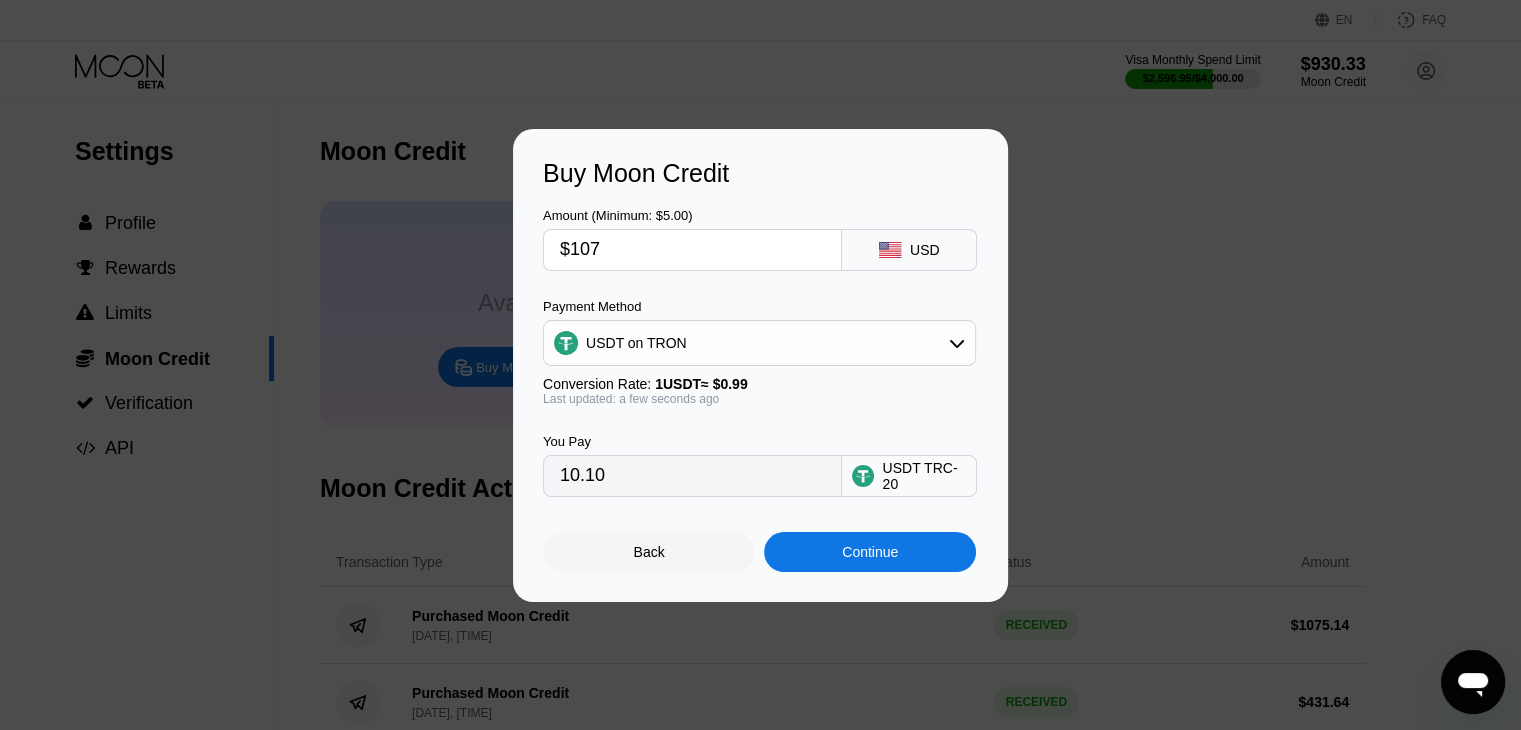 type on "108.08" 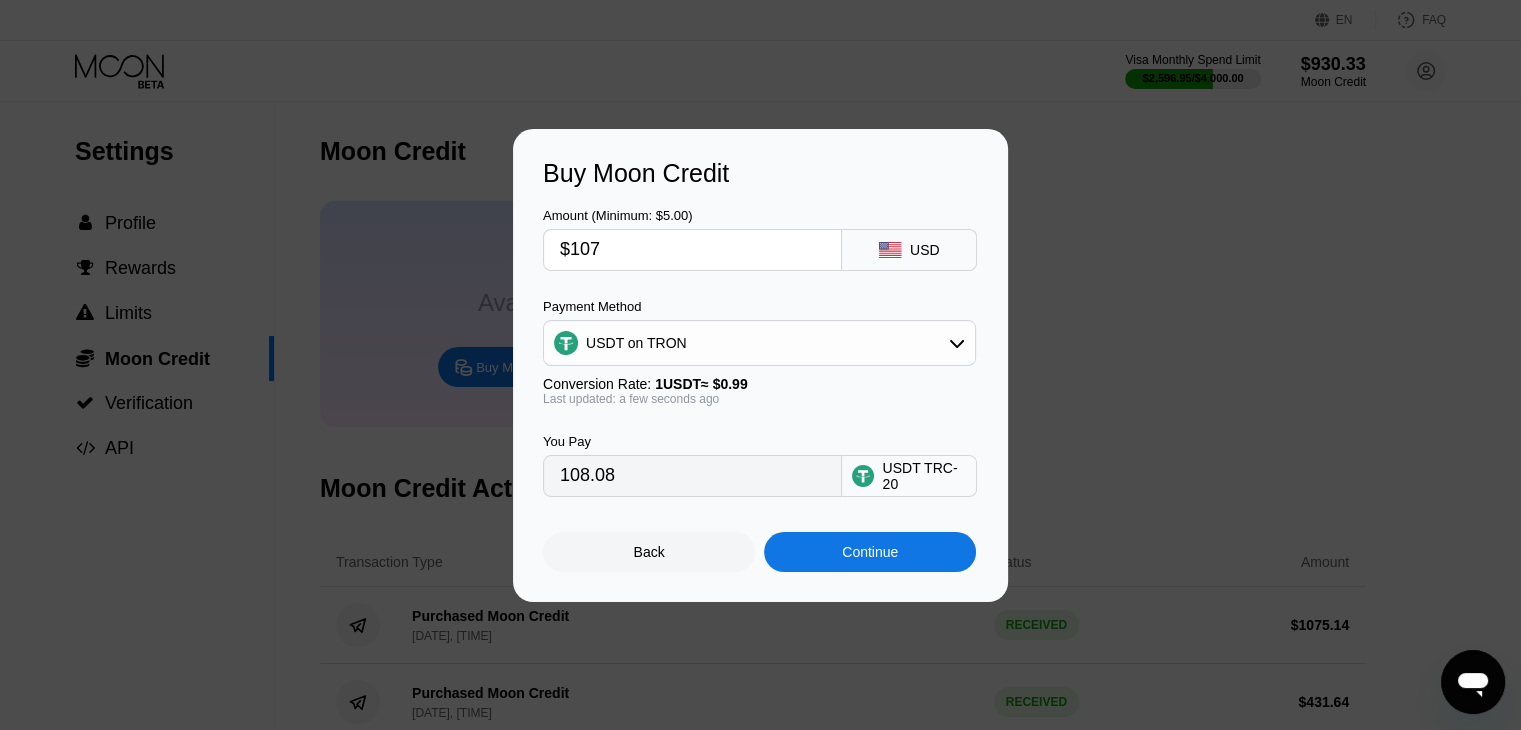 type on "$1075" 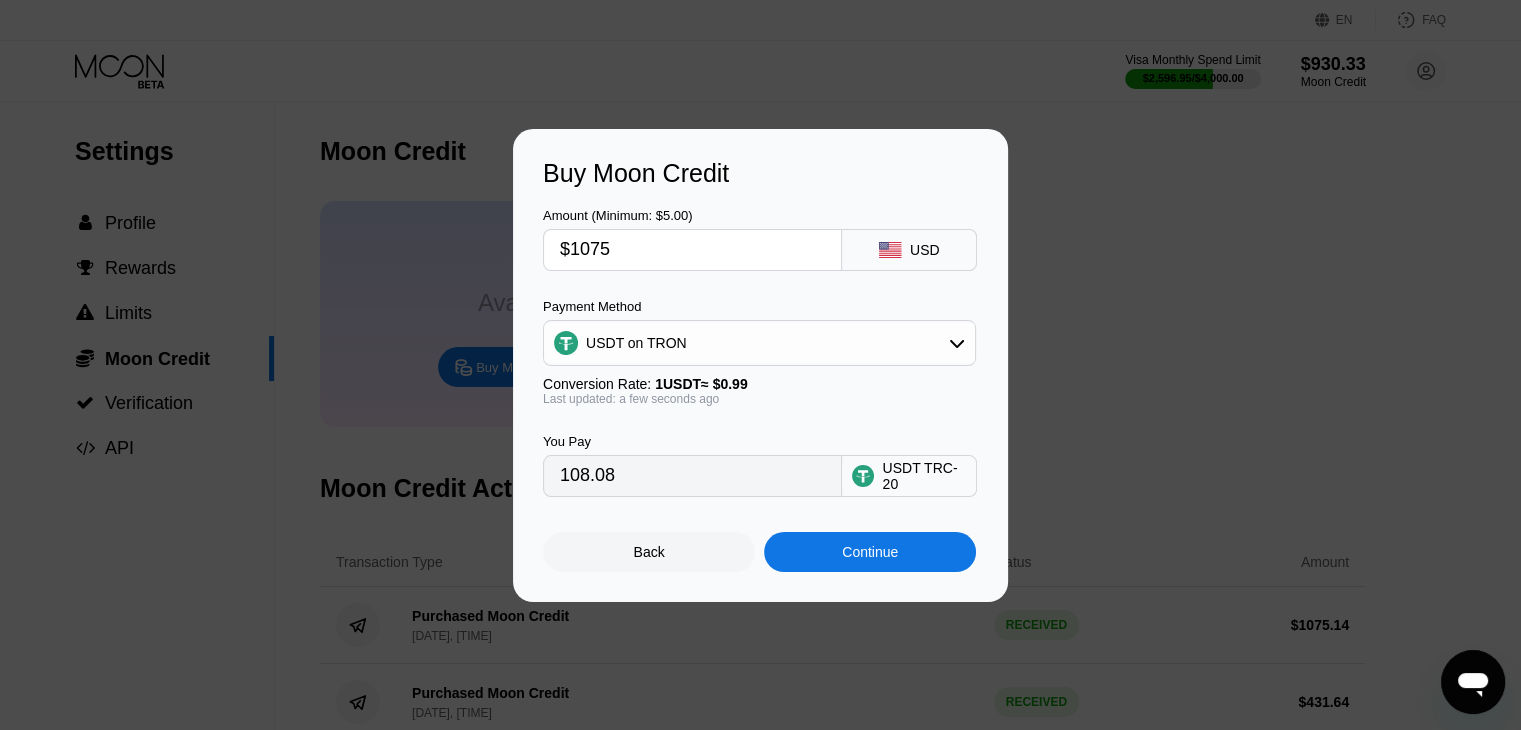 type on "1085.86" 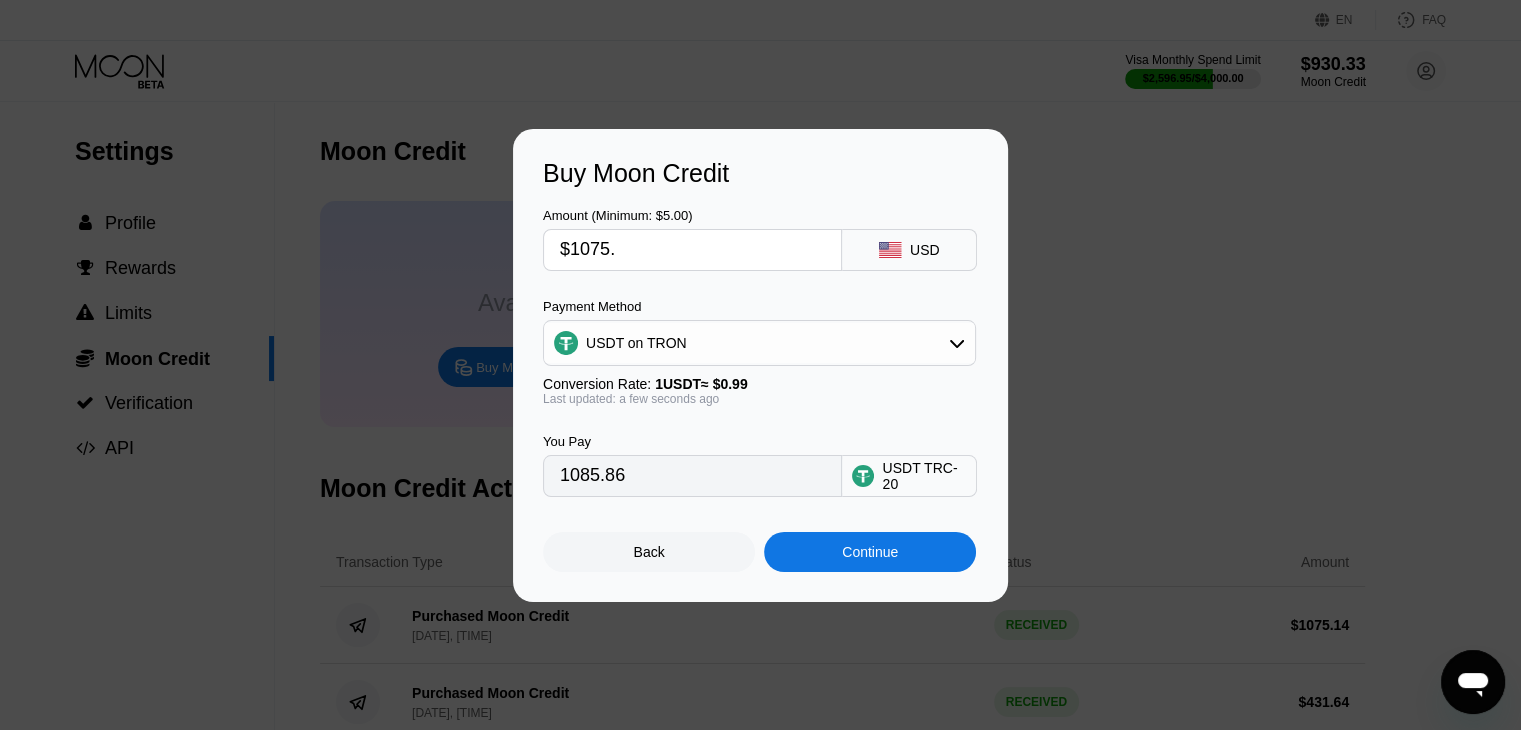 type on "$1075.1" 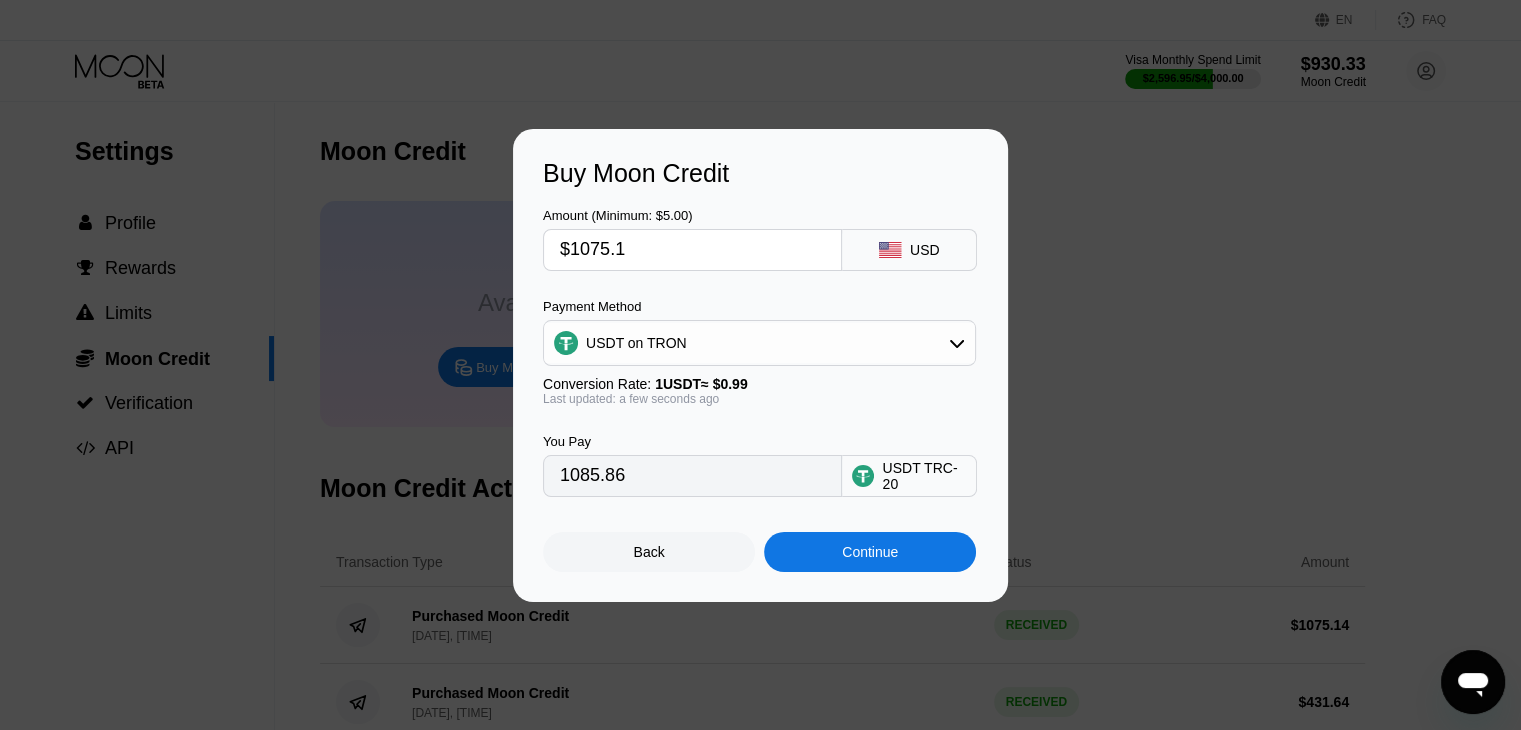 type on "1085.96" 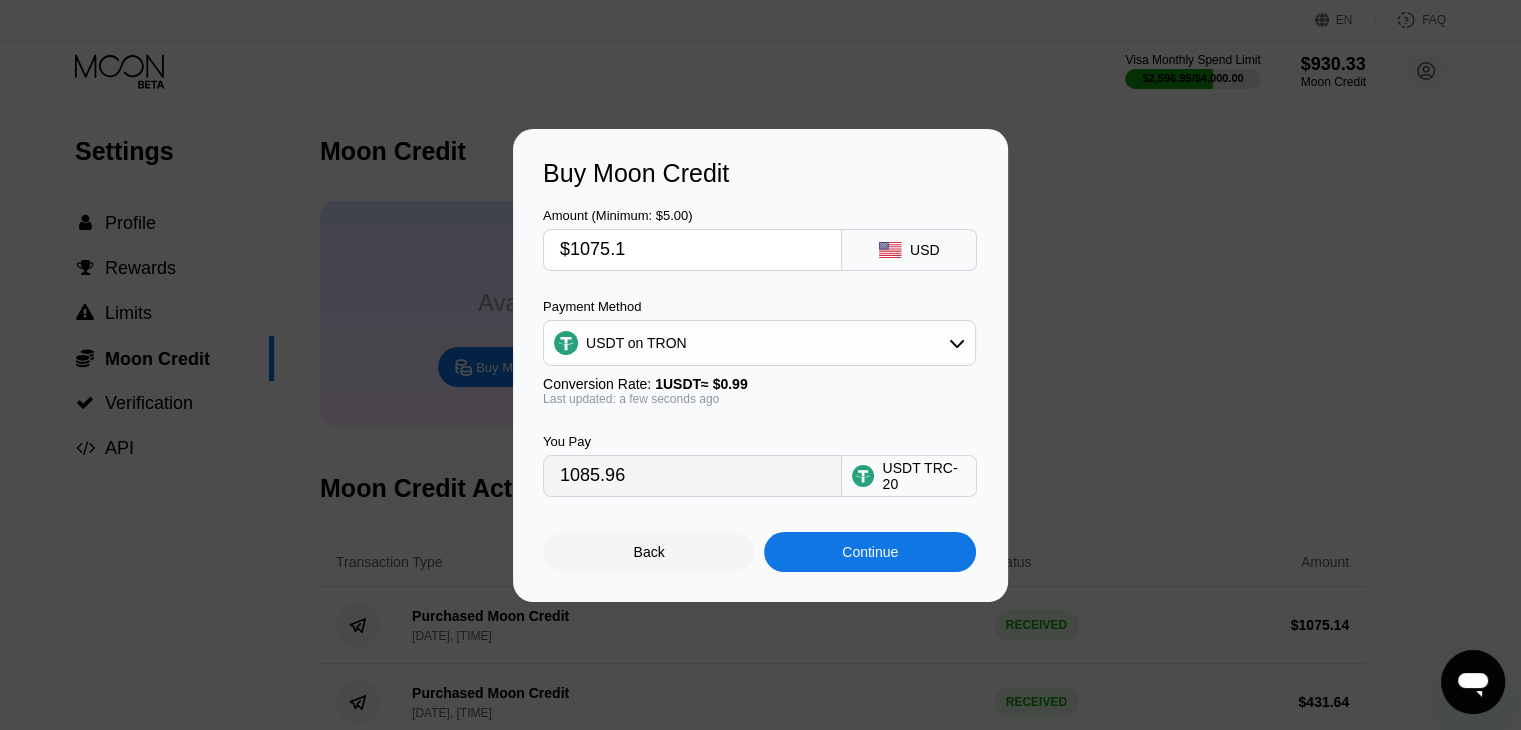 type on "$1075.14" 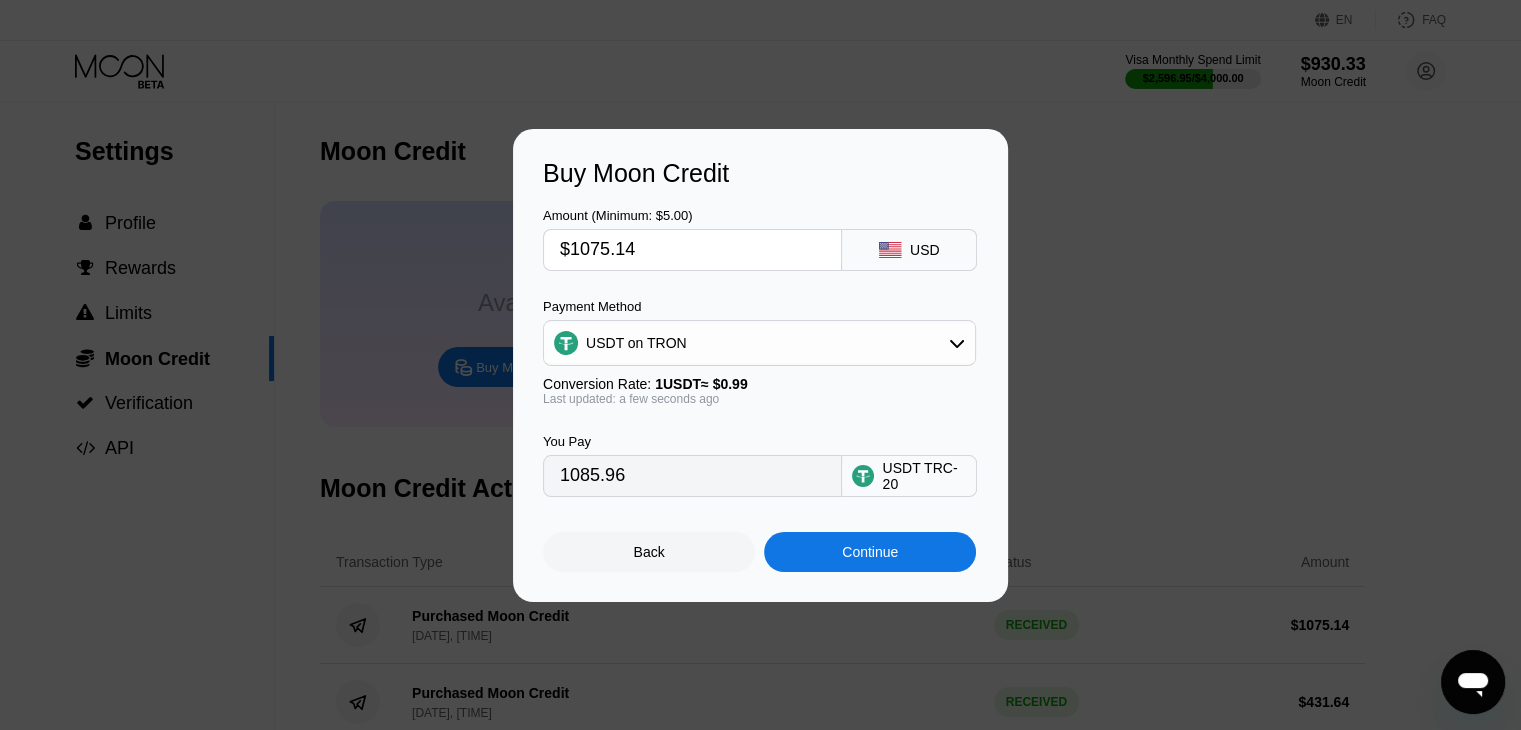 type on "1086.00" 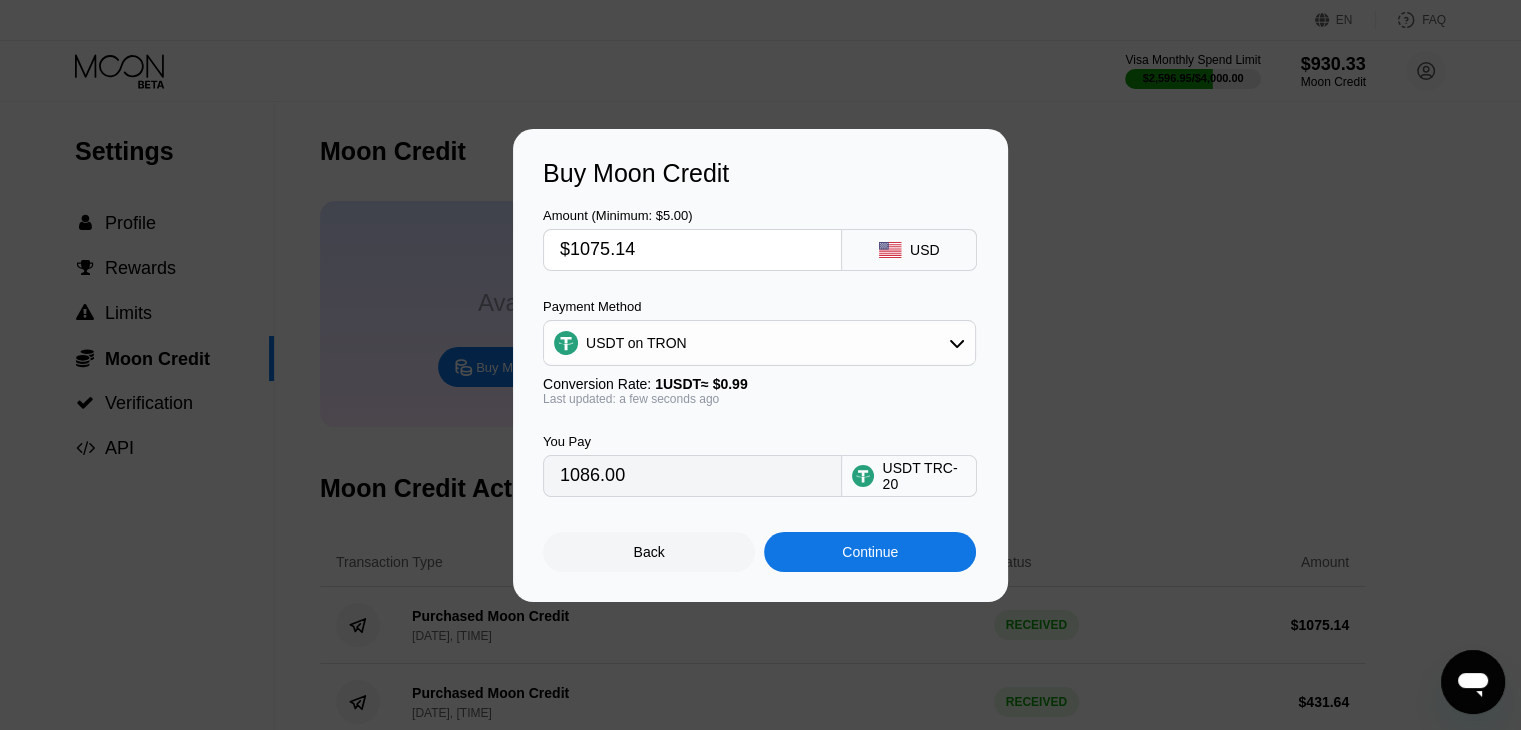type on "$1075.14" 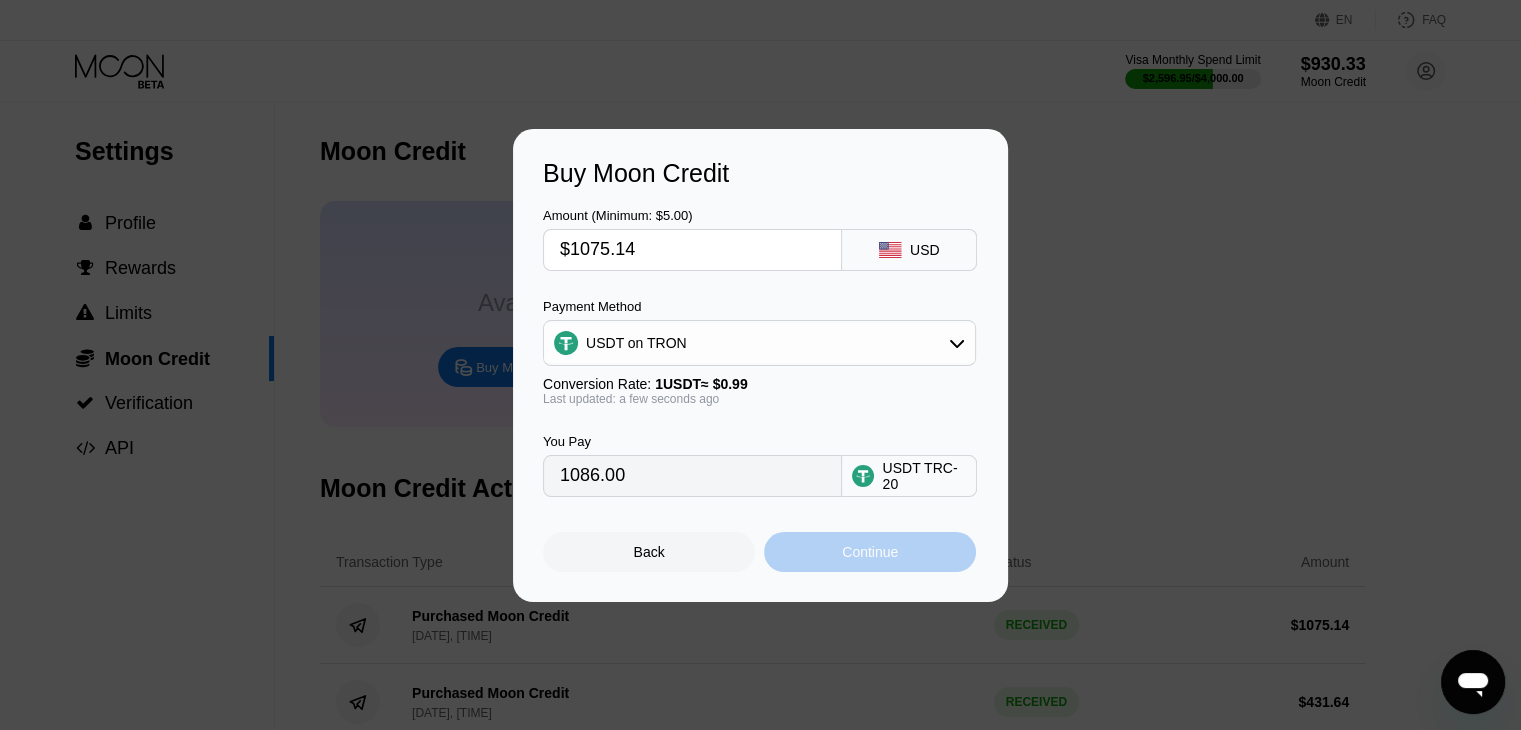 click on "Continue" at bounding box center [870, 552] 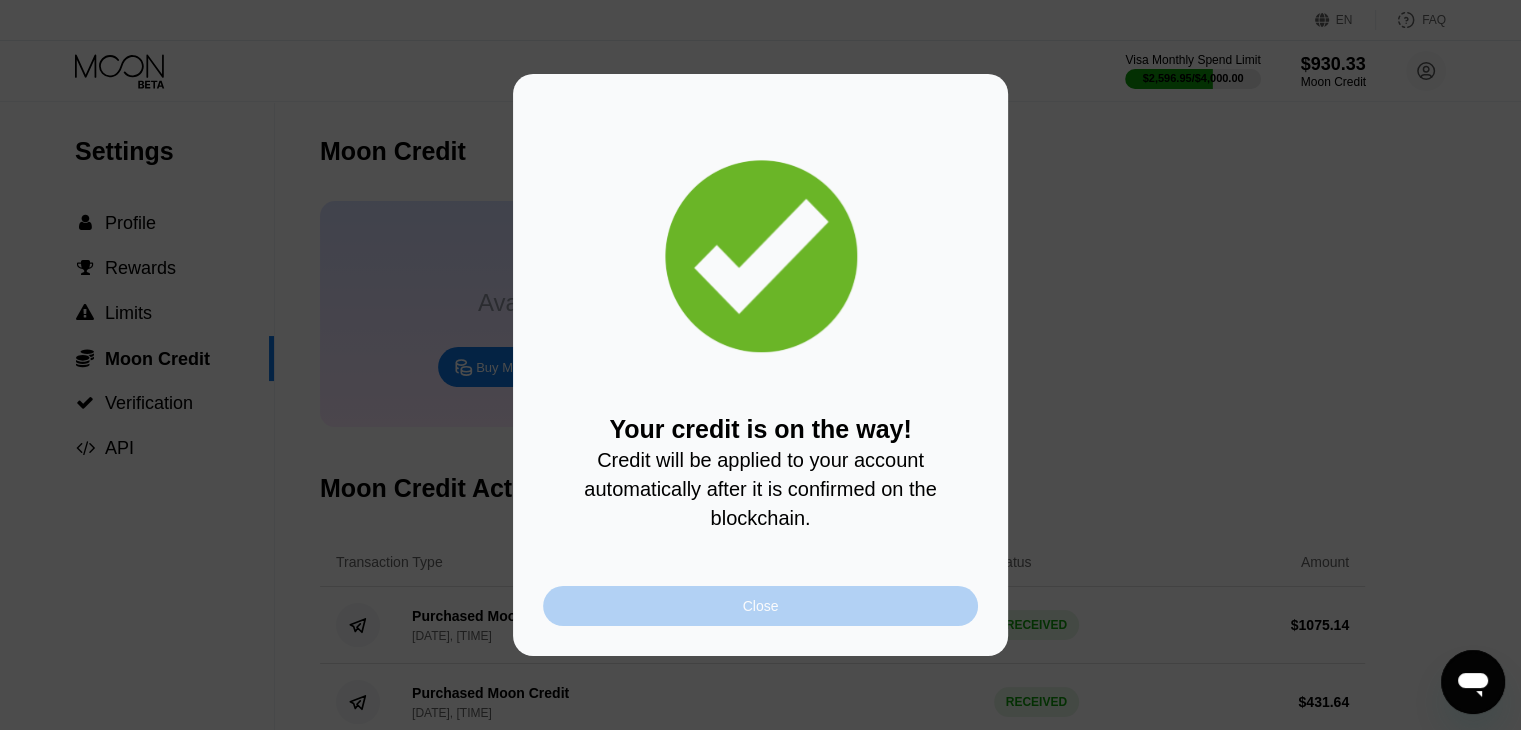 click on "Close" at bounding box center [760, 606] 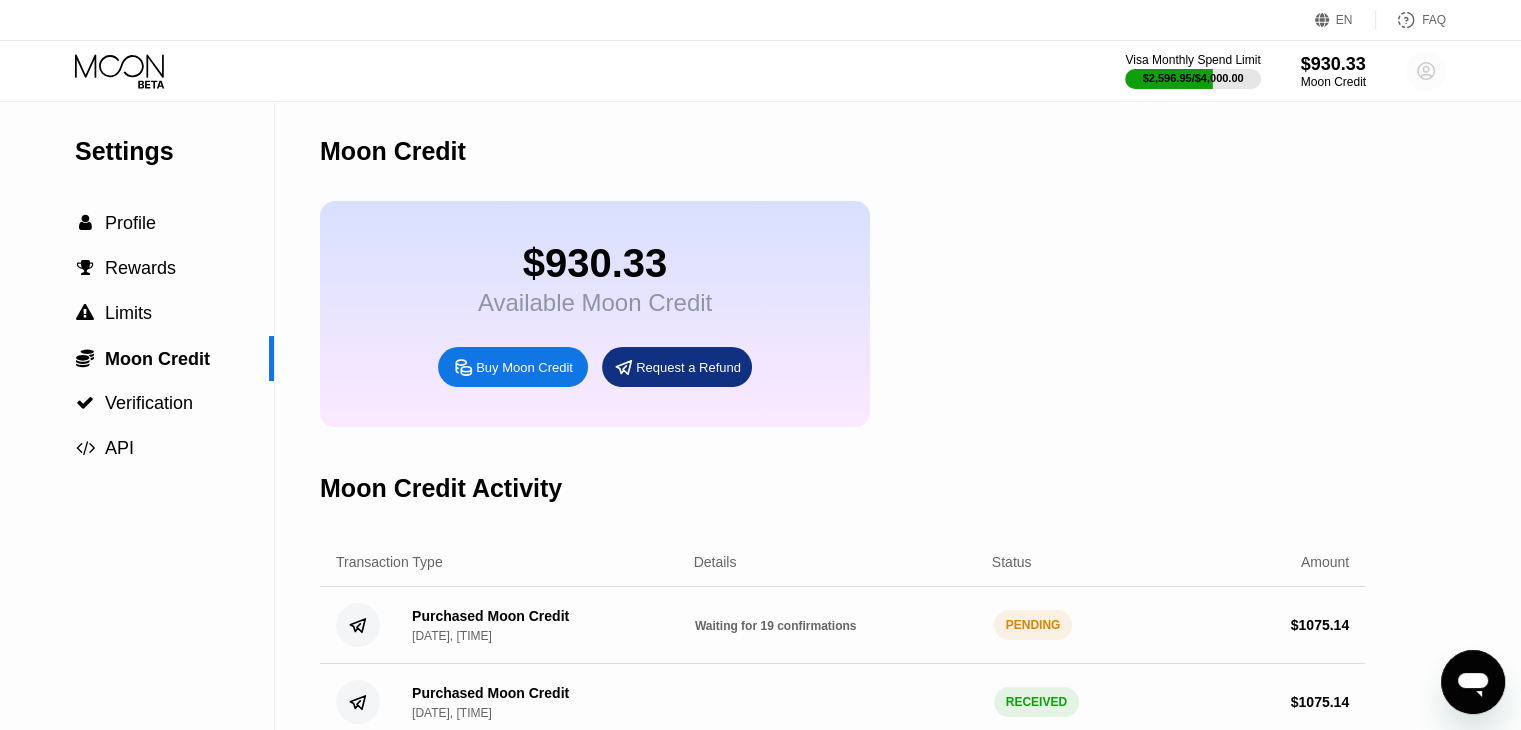 click 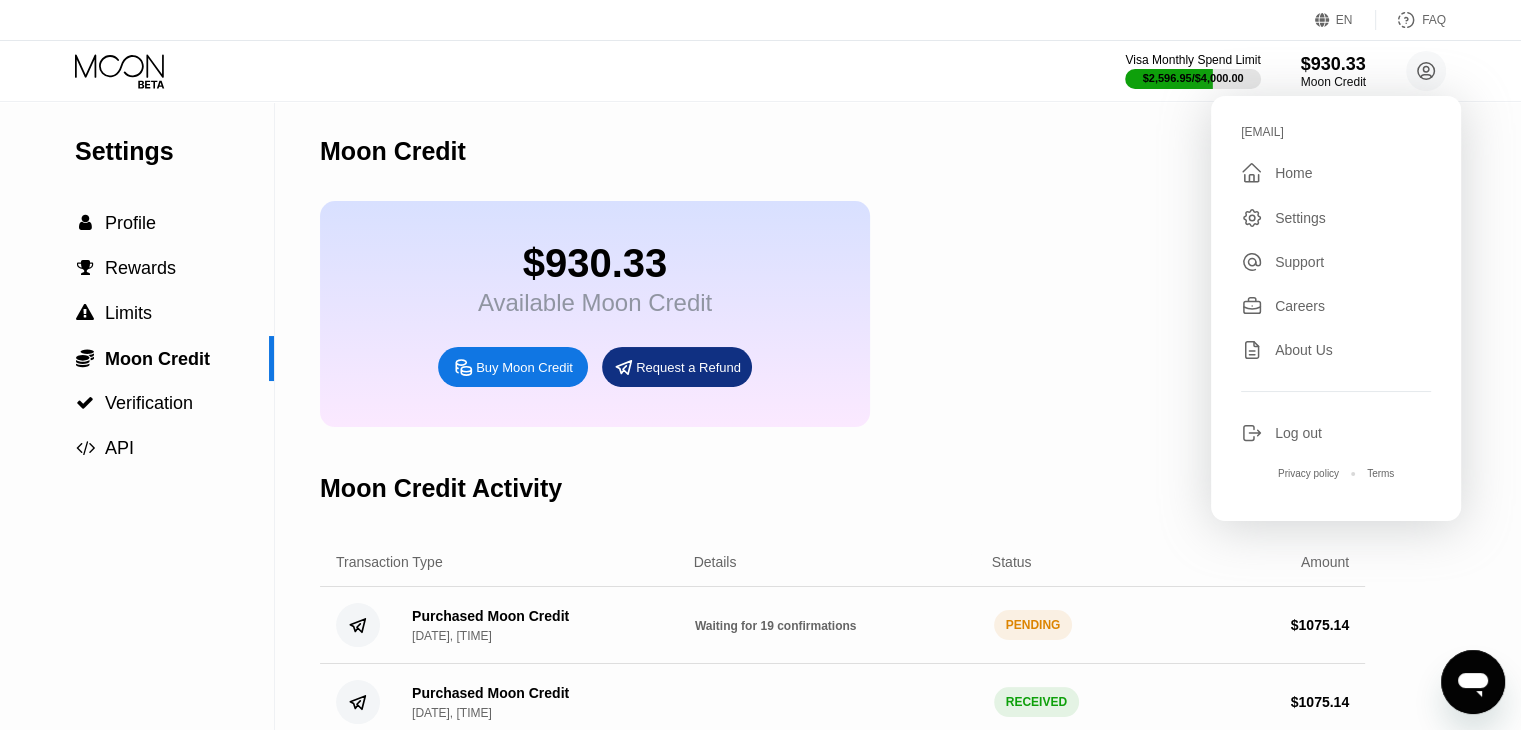 click on " Home" at bounding box center [1336, 173] 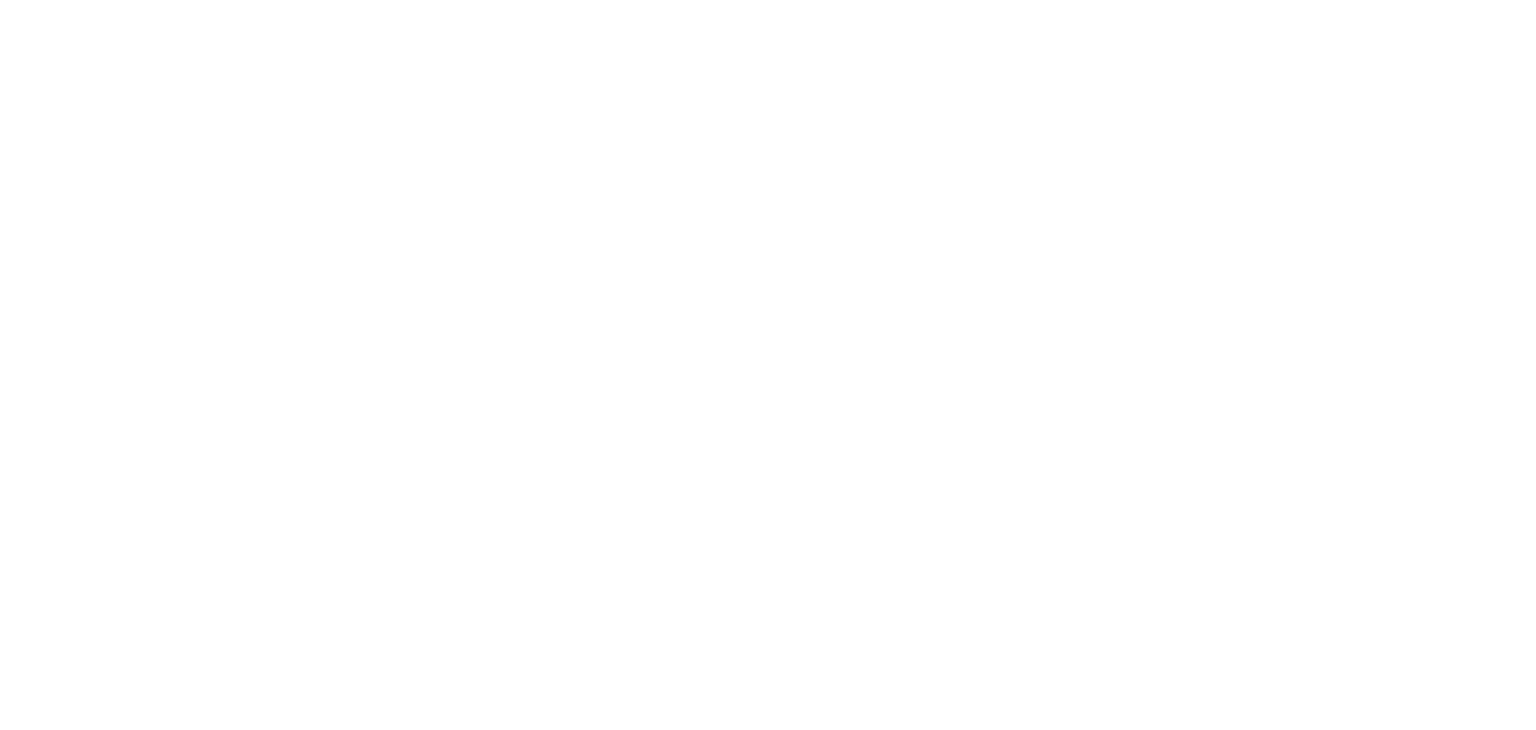 scroll, scrollTop: 0, scrollLeft: 0, axis: both 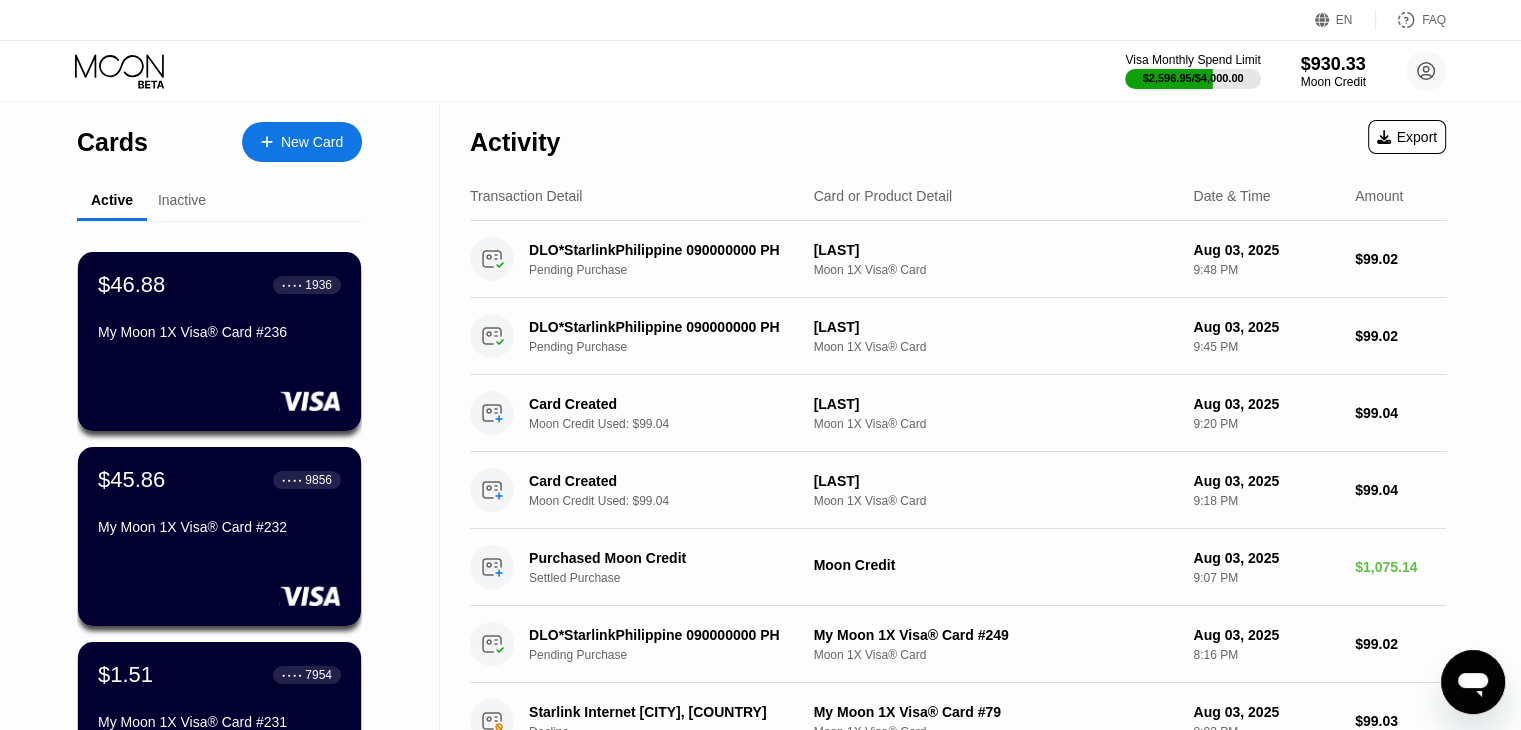 click on "Inactive" at bounding box center (182, 200) 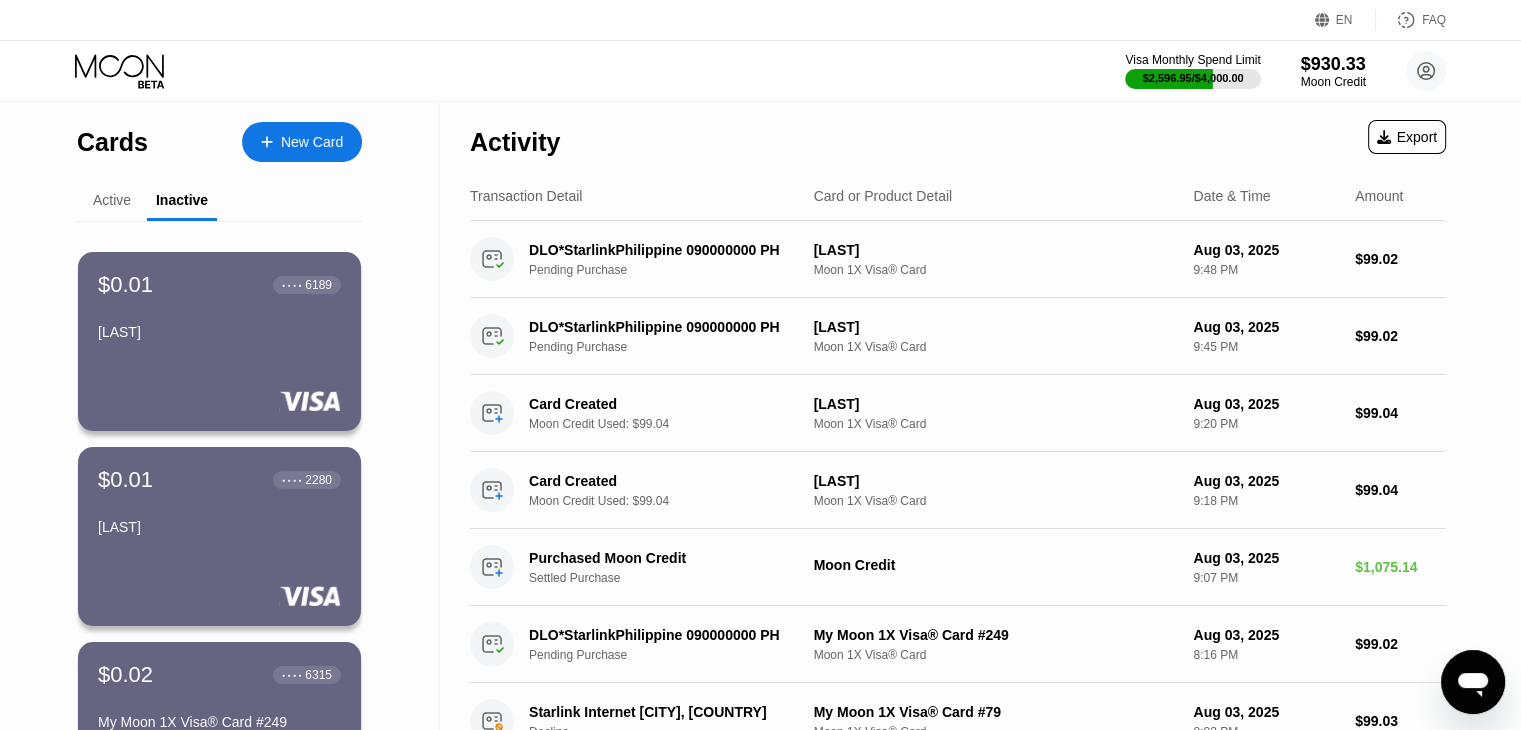 click on "Active" at bounding box center [112, 200] 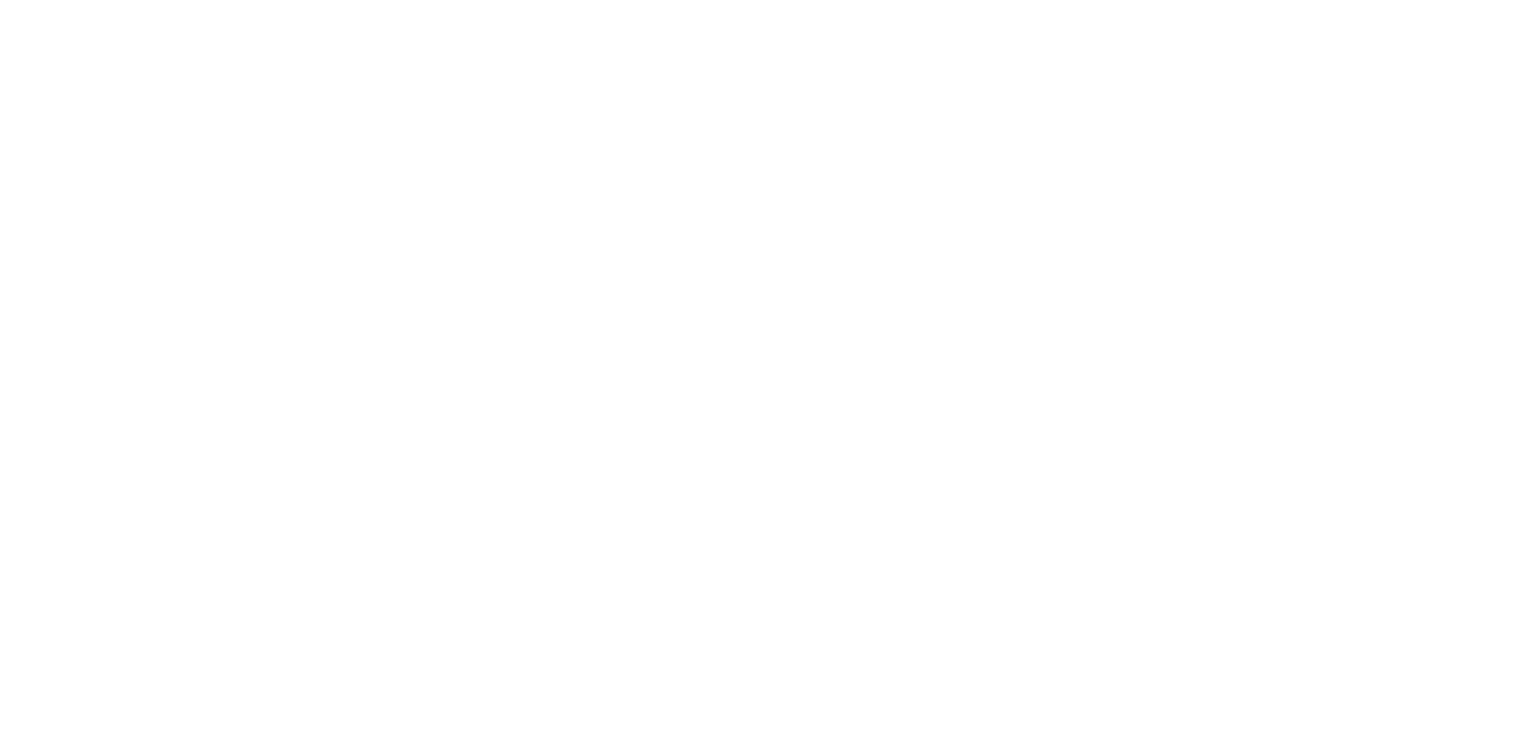 scroll, scrollTop: 0, scrollLeft: 0, axis: both 